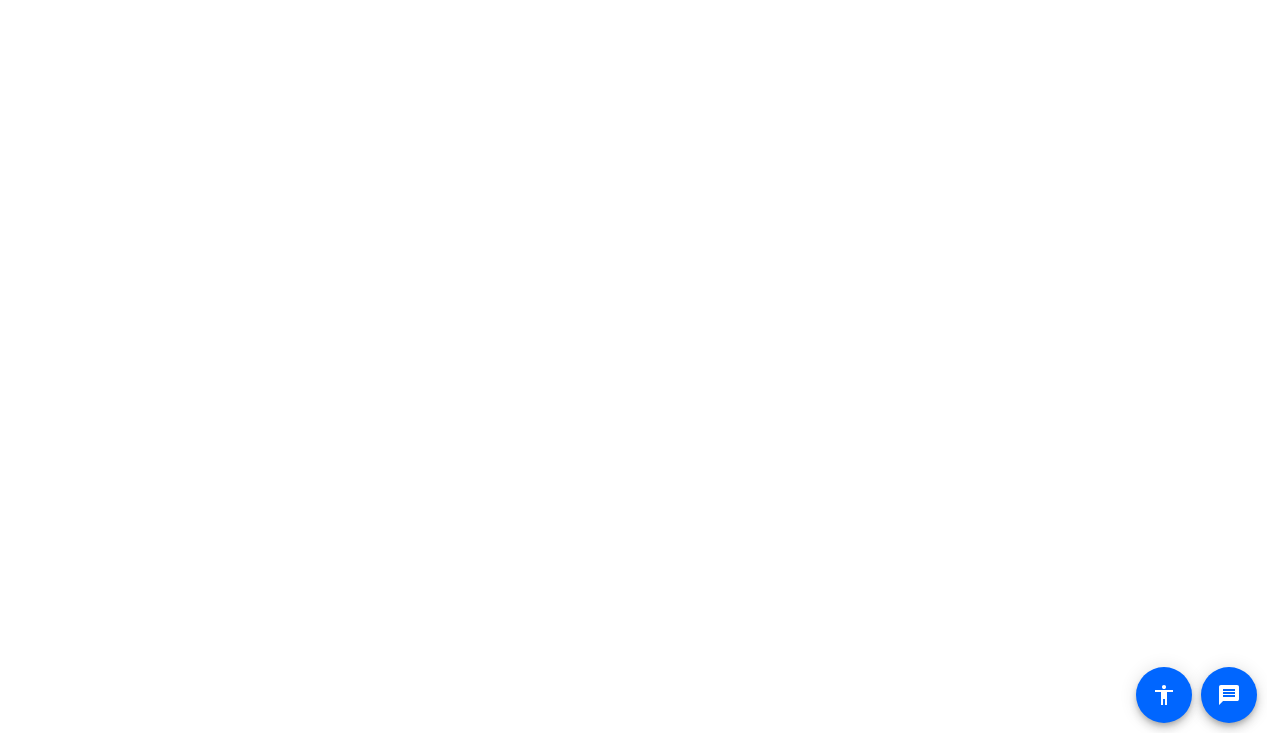 scroll, scrollTop: 0, scrollLeft: 0, axis: both 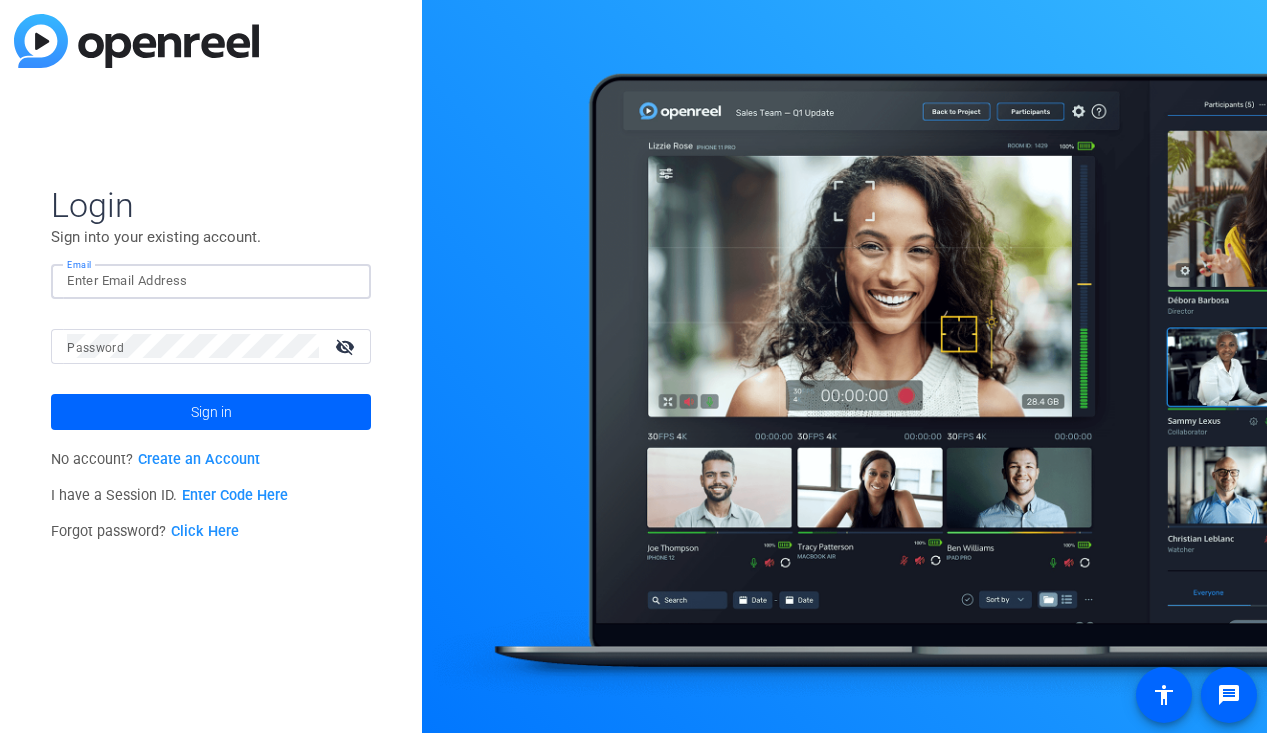 click on "Email" at bounding box center (211, 281) 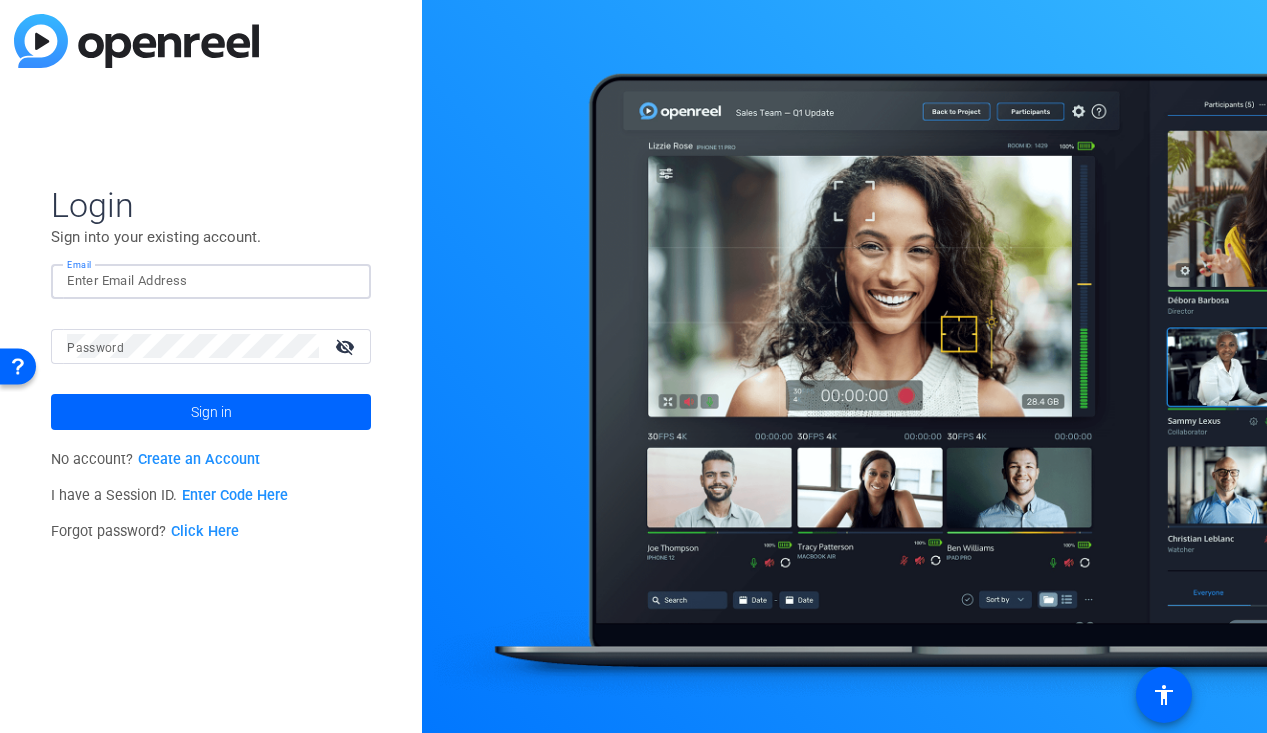 type on "[EMAIL]" 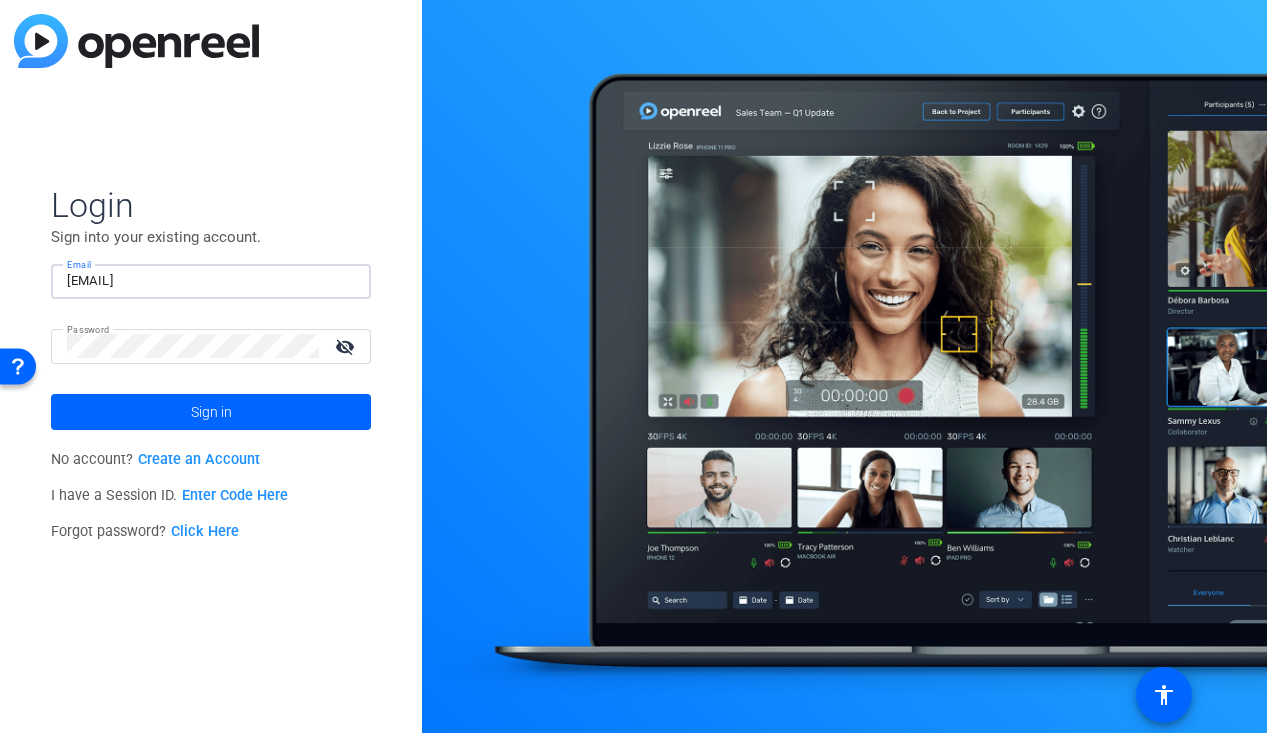 click on "visibility_off" 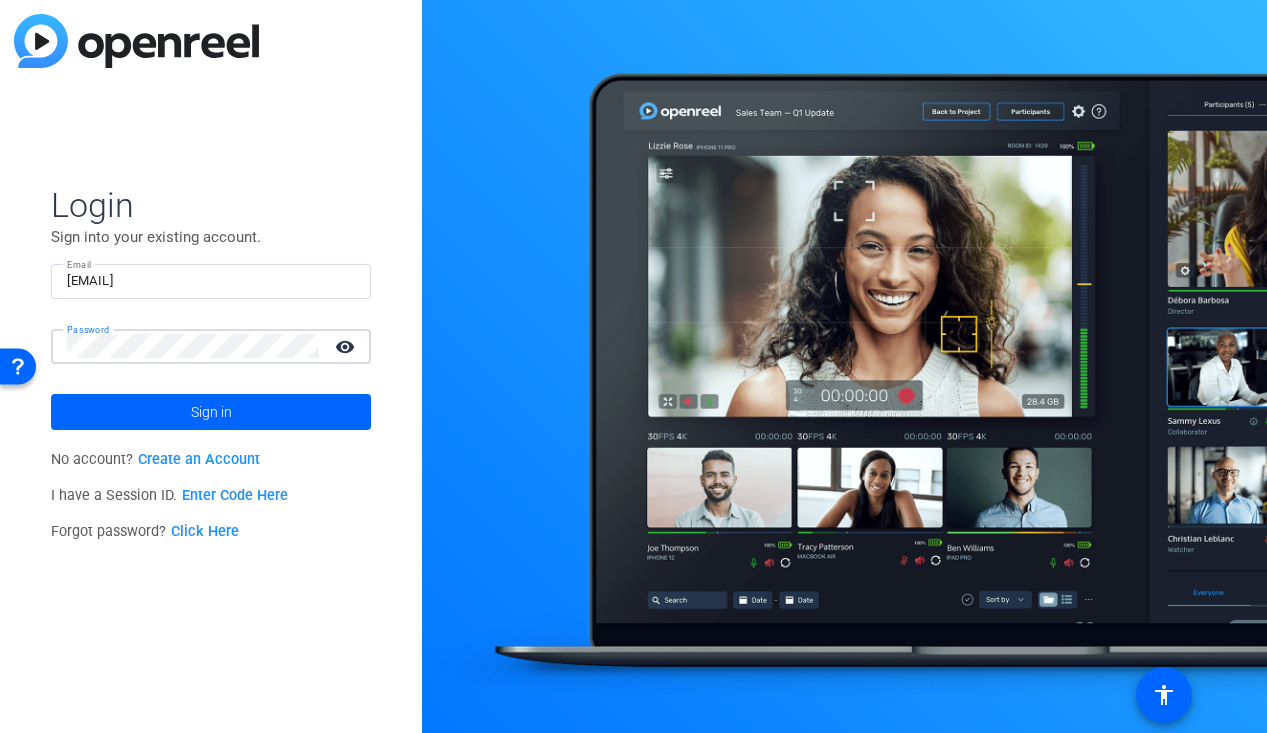 click on "visibility" 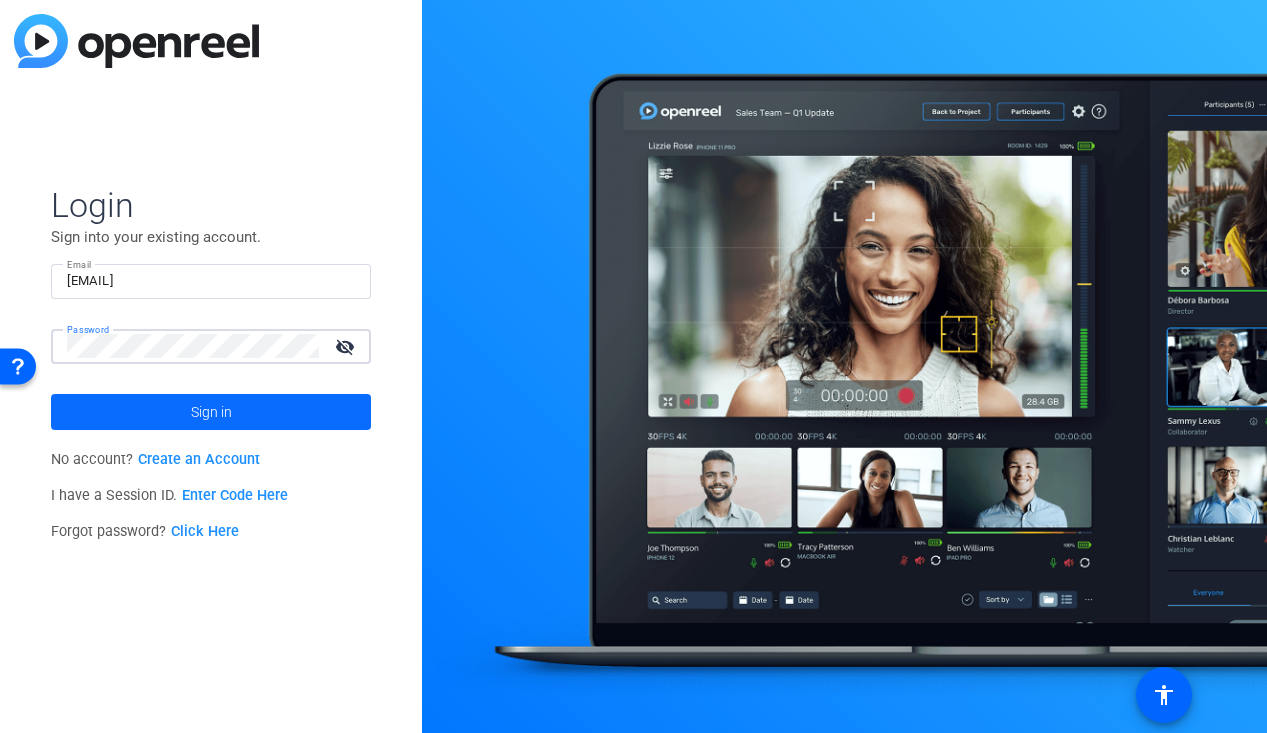 click 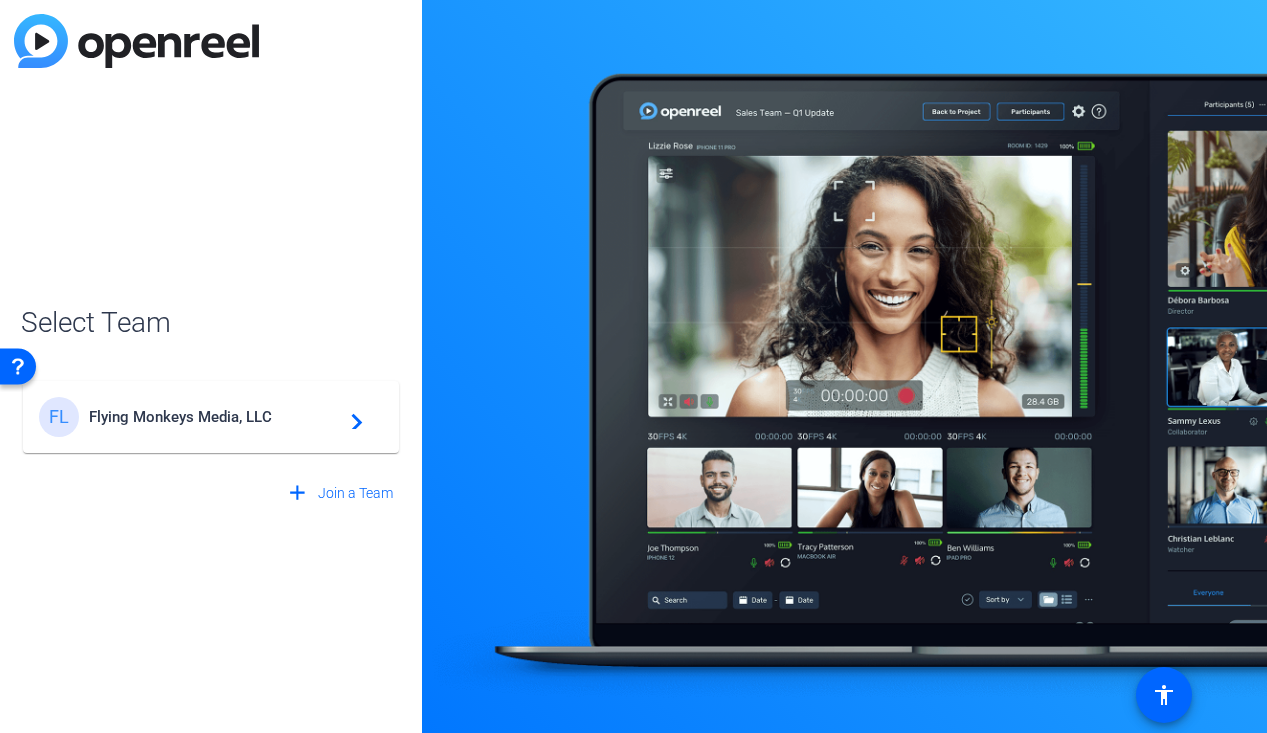 click on "Flying Monkeys Media, LLC" 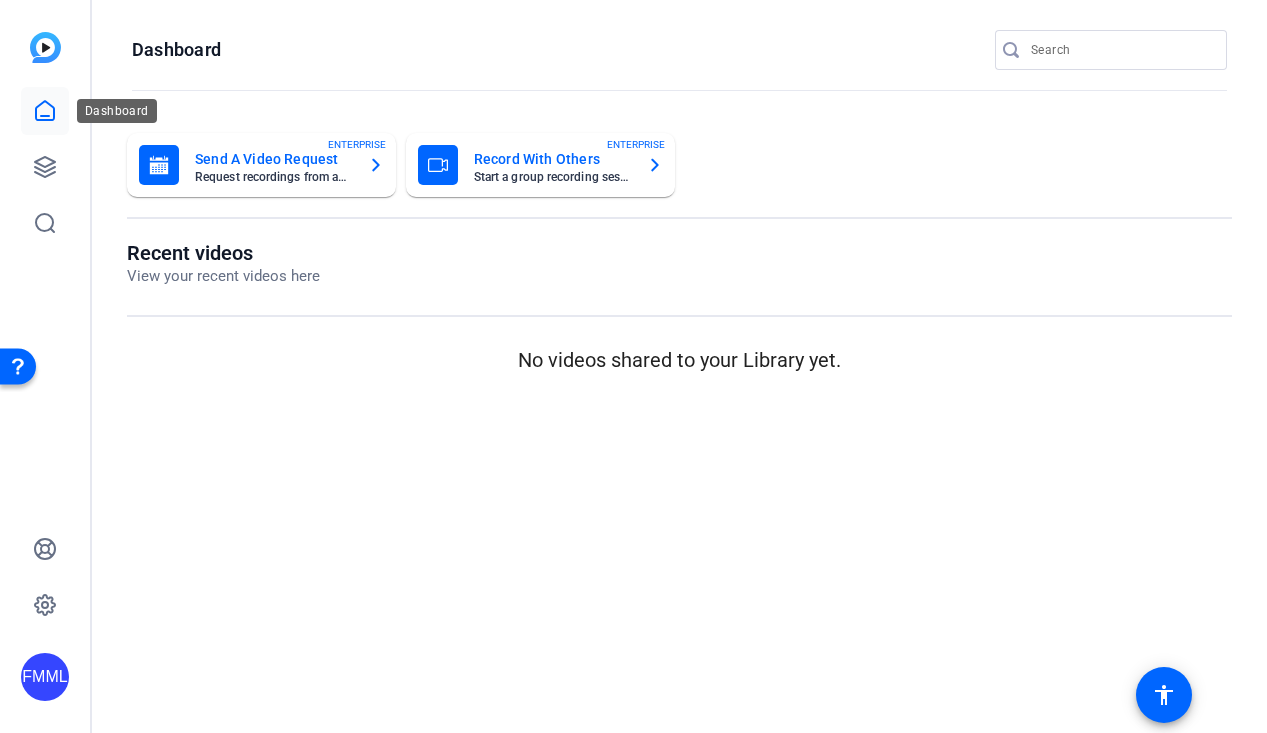 click 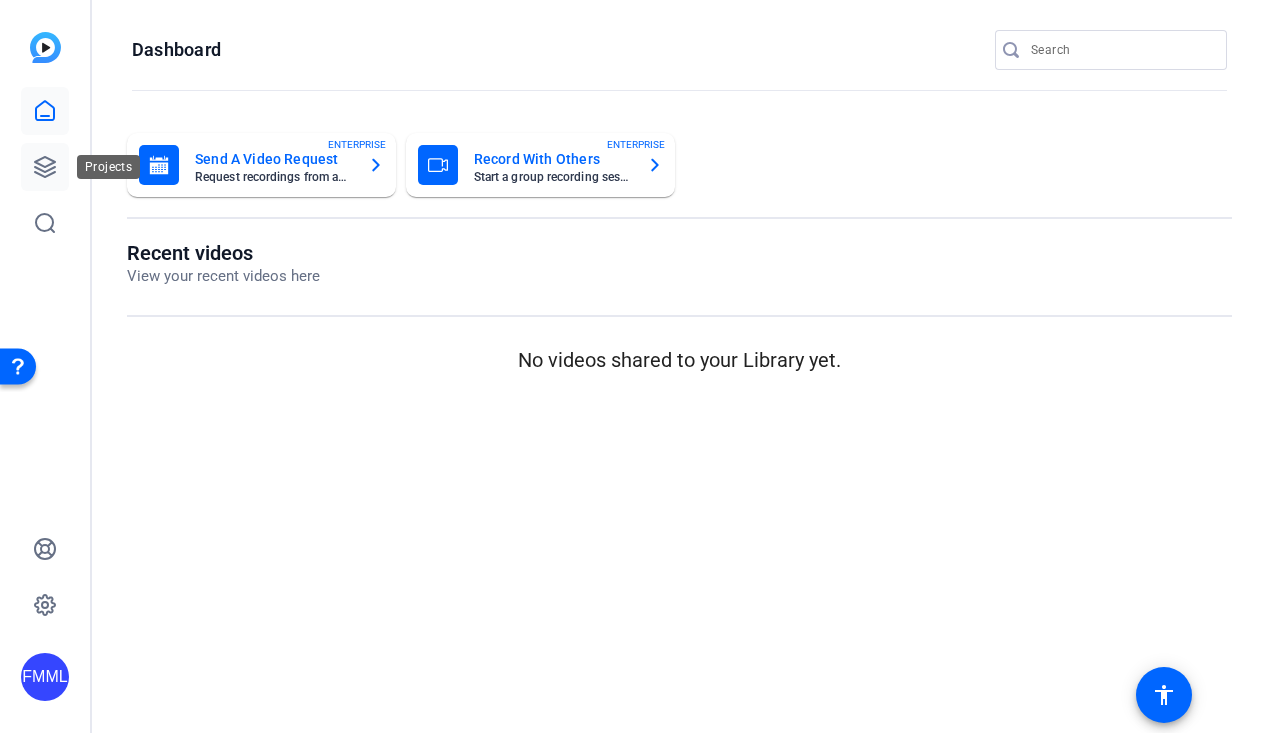 click 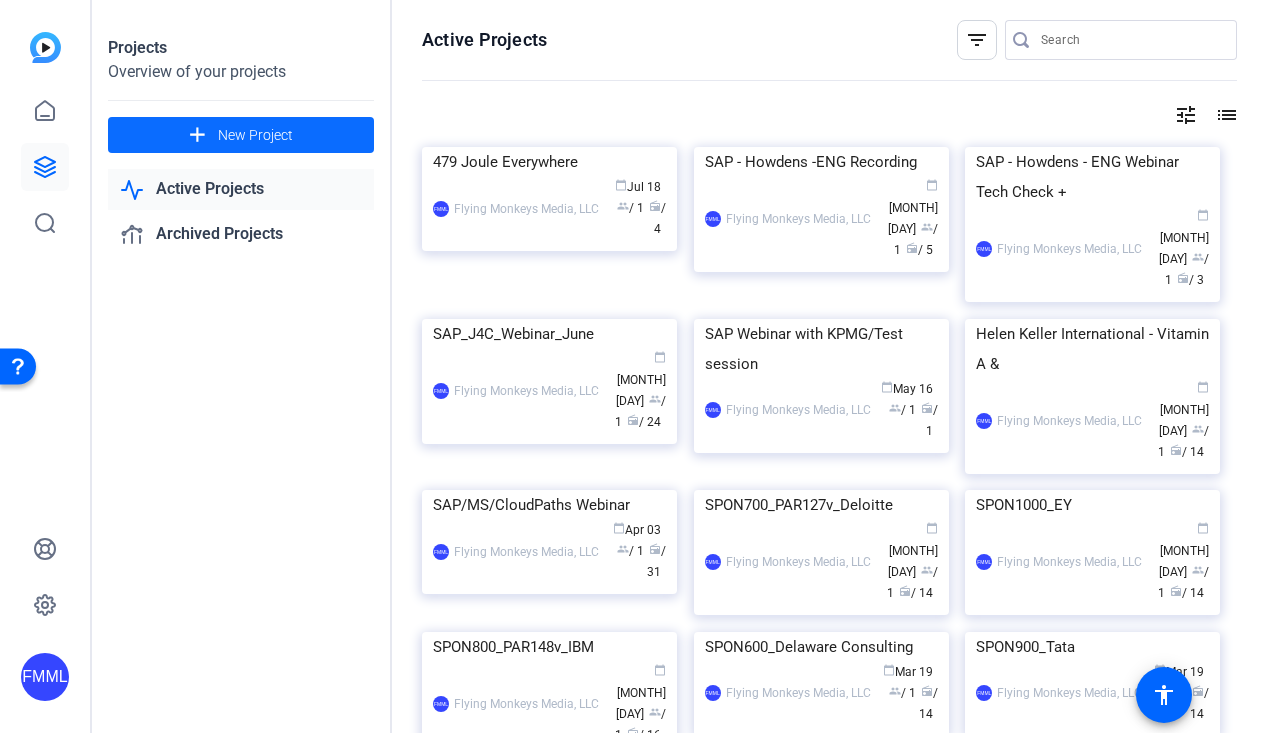 click on "New Project" 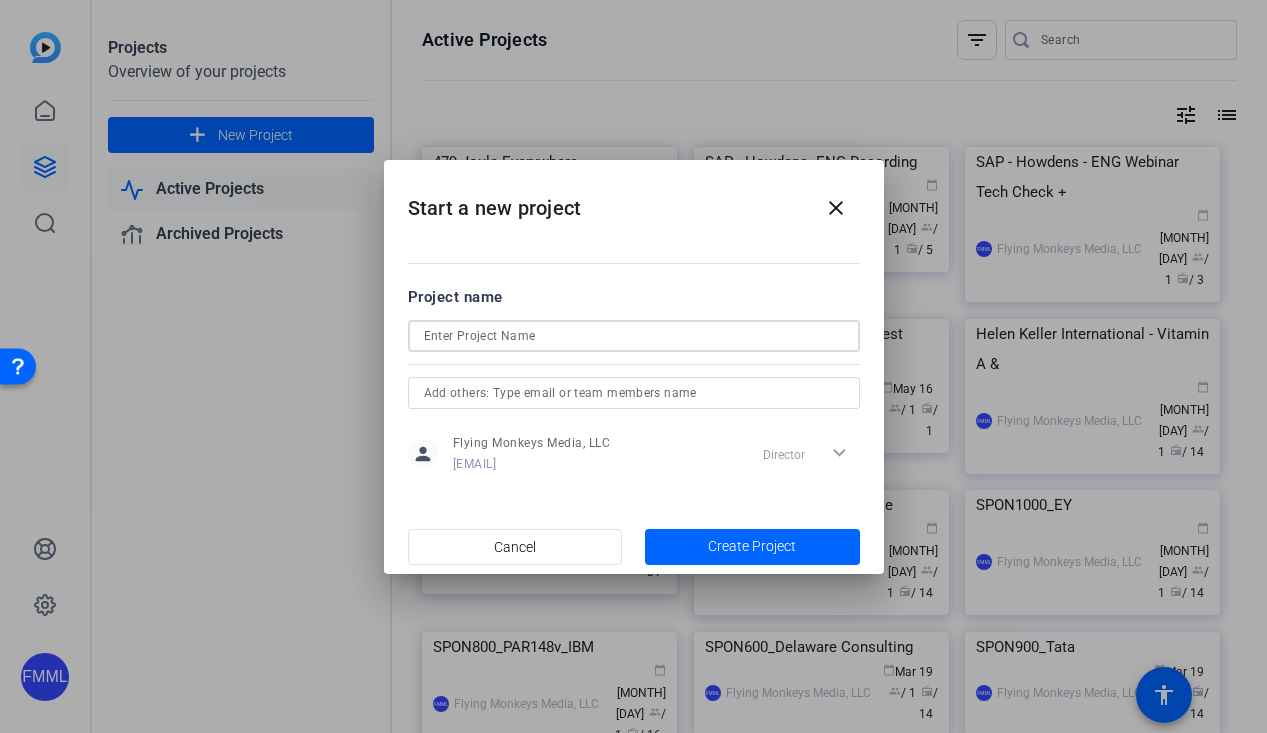 click at bounding box center [634, 336] 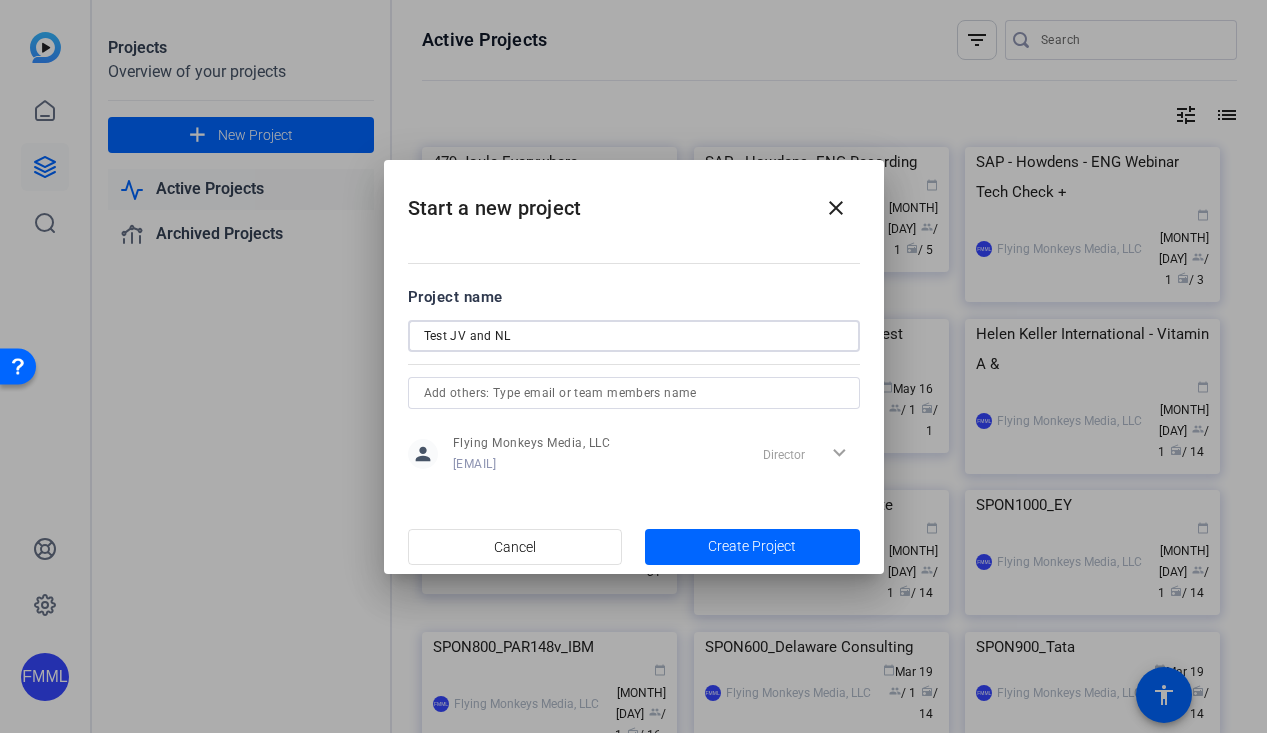 type on "Test JV and NL" 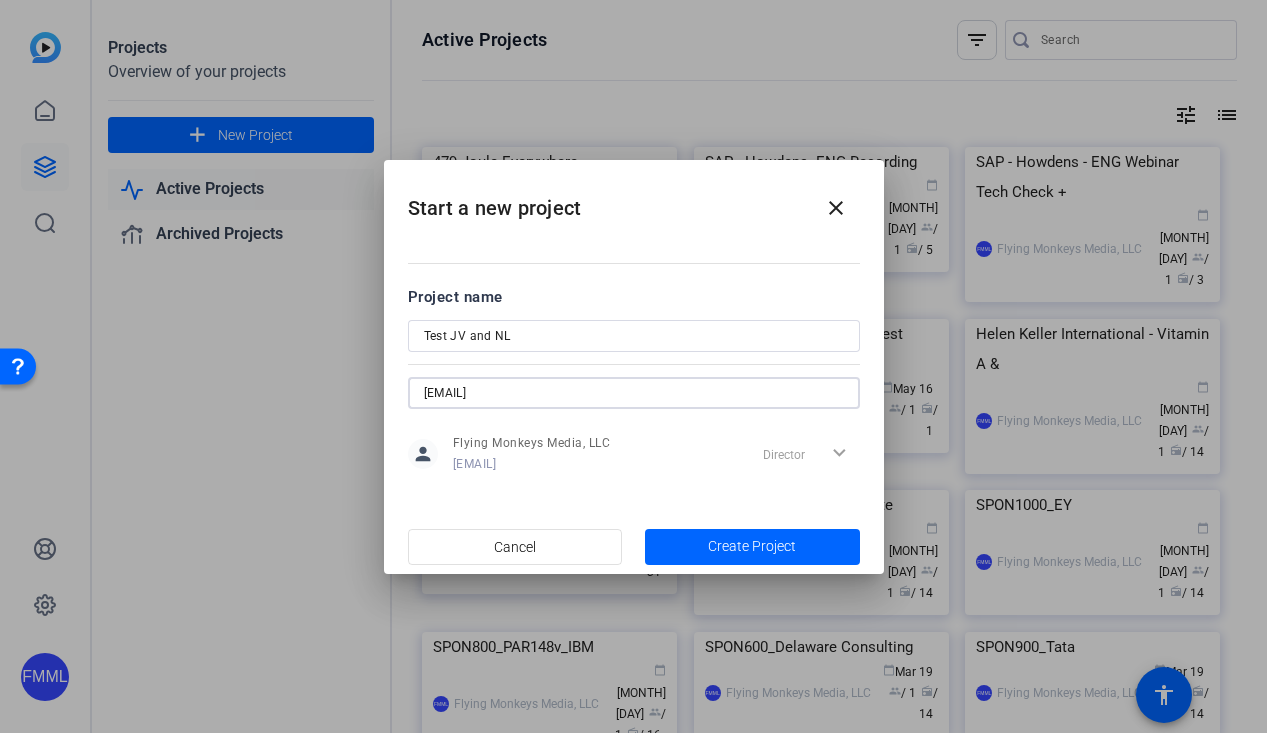 click on "[EMAIL]" at bounding box center [634, 393] 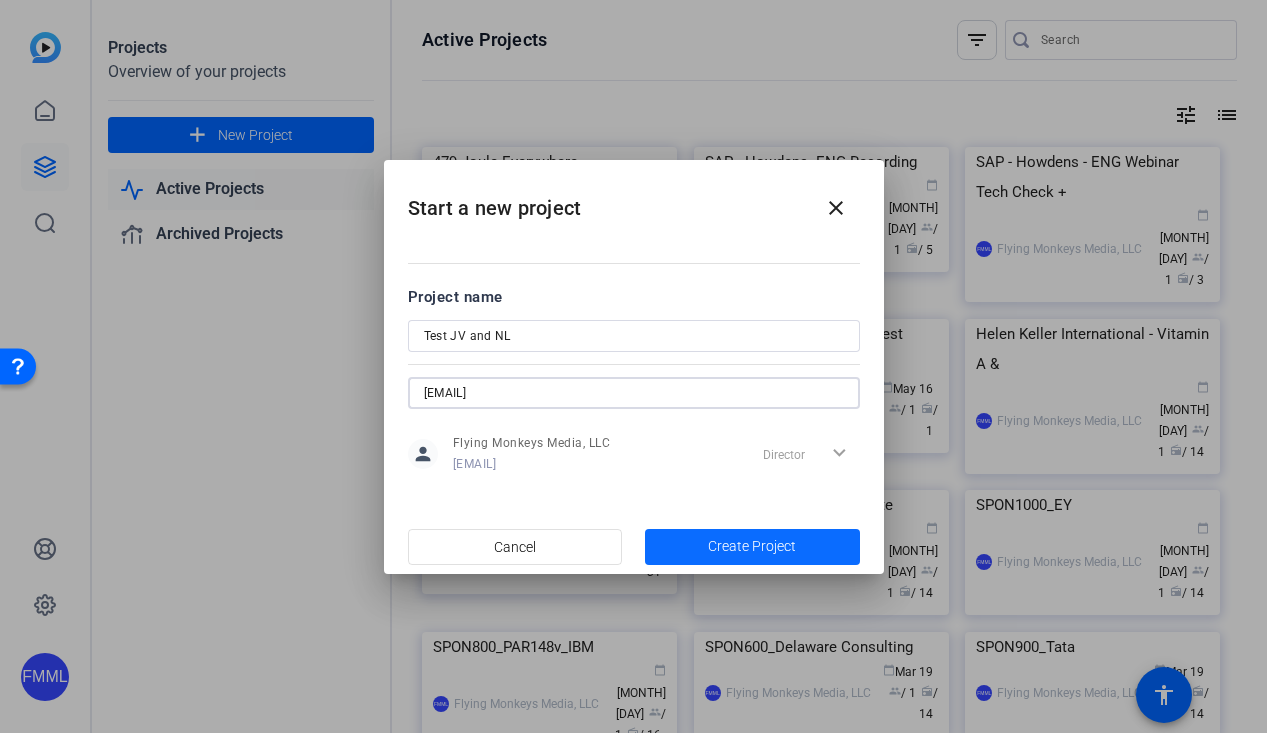 type on "[EMAIL]" 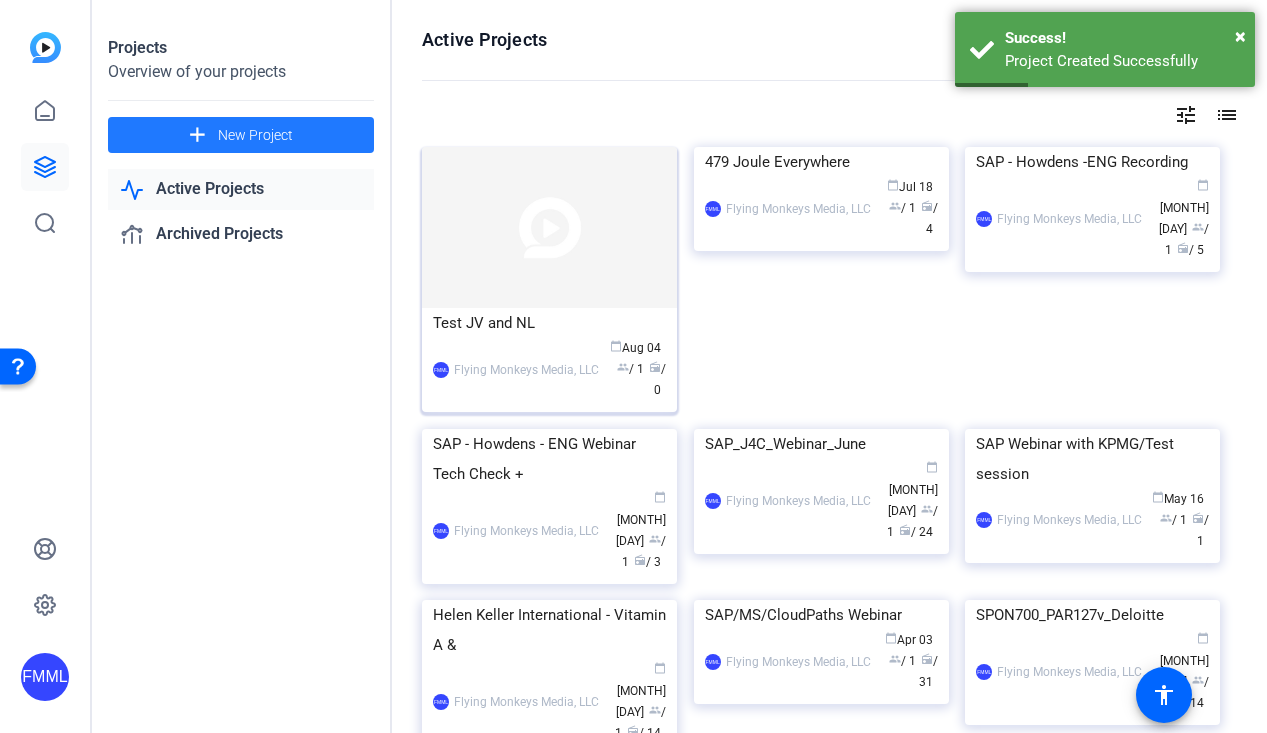 click on "FMML  Flying Monkeys Media, LLC calendar_today  Aug 04  group  / 1  radio  / 0" 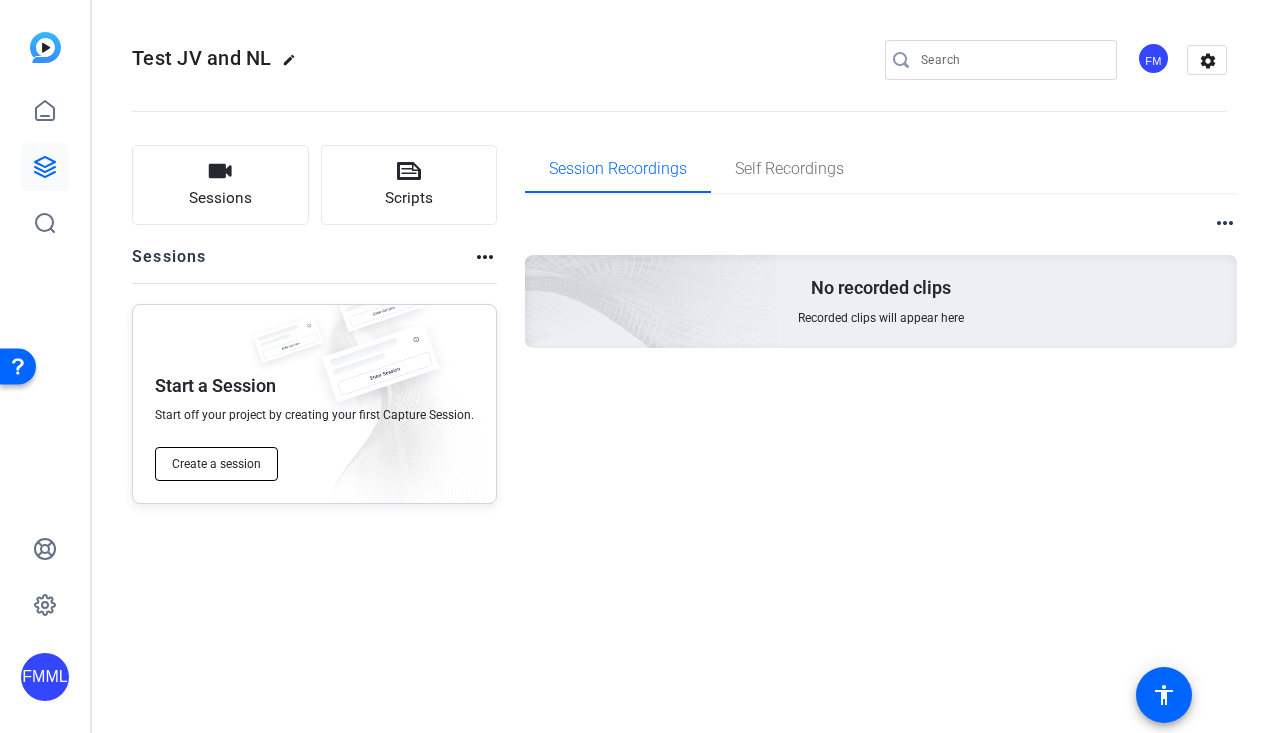 click on "Create a session" 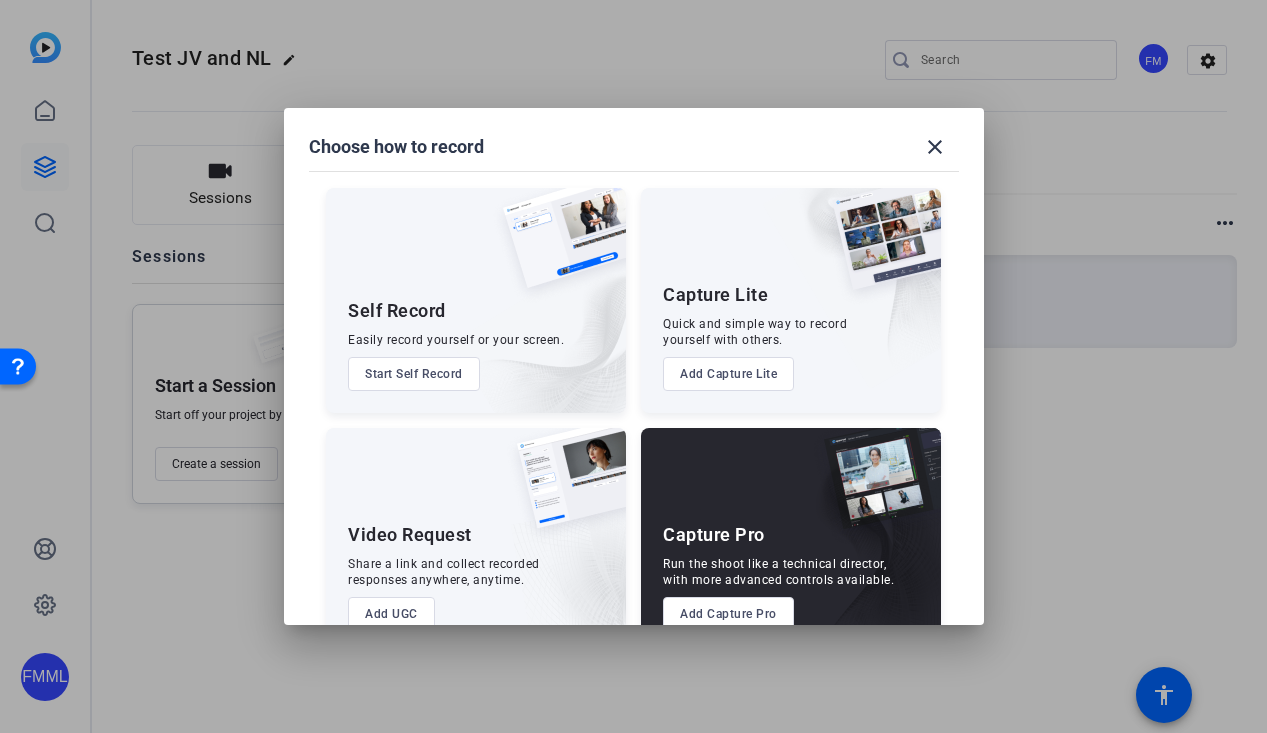 scroll, scrollTop: 48, scrollLeft: 0, axis: vertical 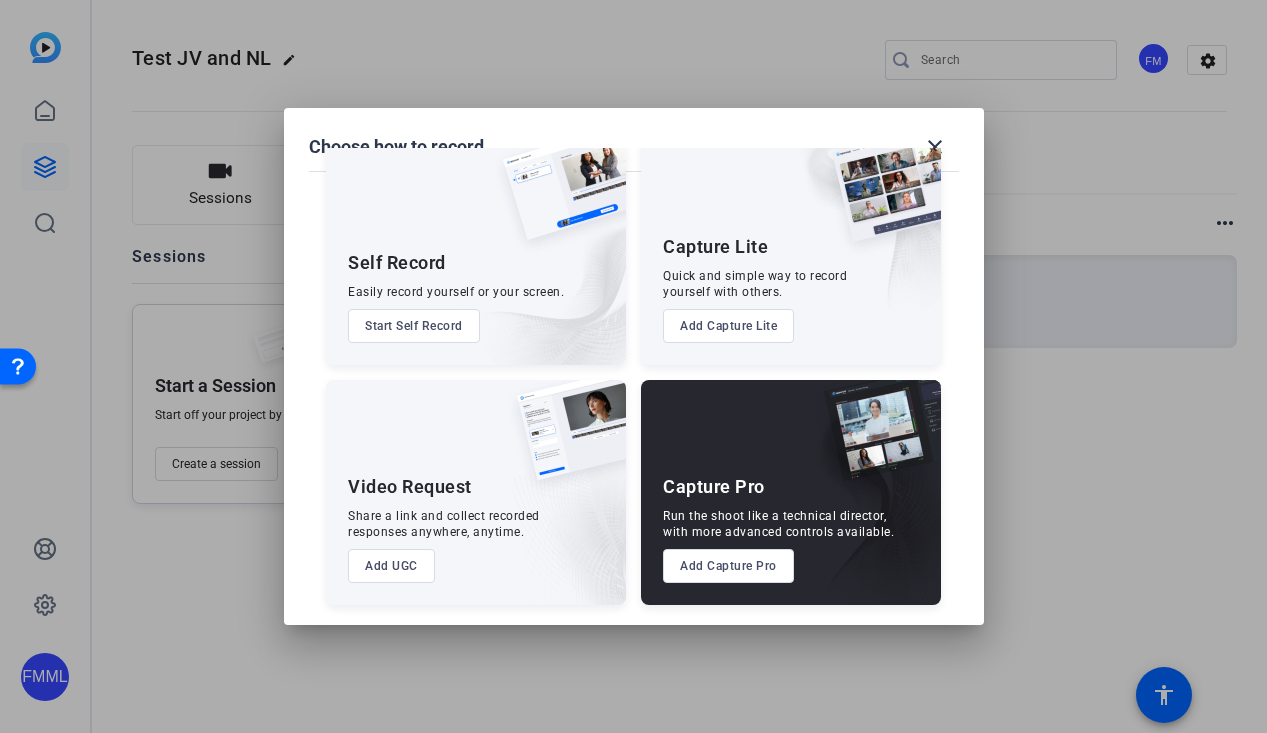 click at bounding box center [867, 505] 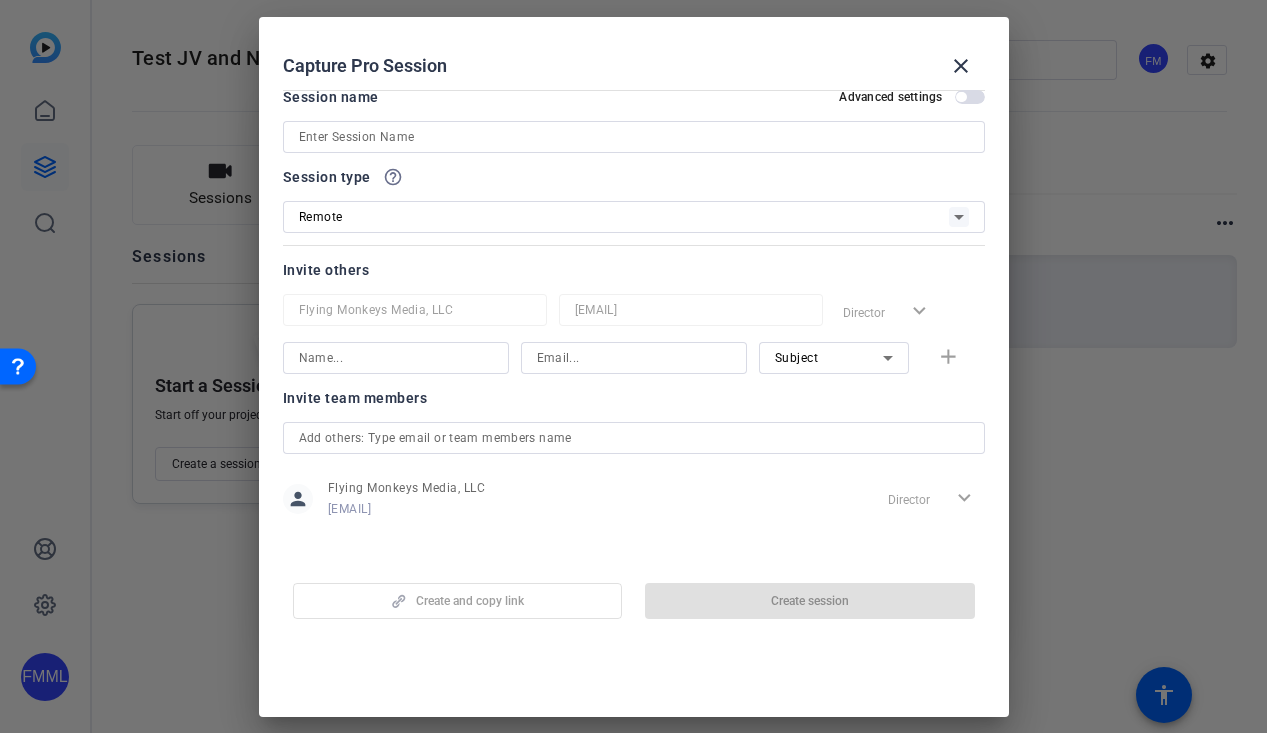 scroll, scrollTop: 24, scrollLeft: 0, axis: vertical 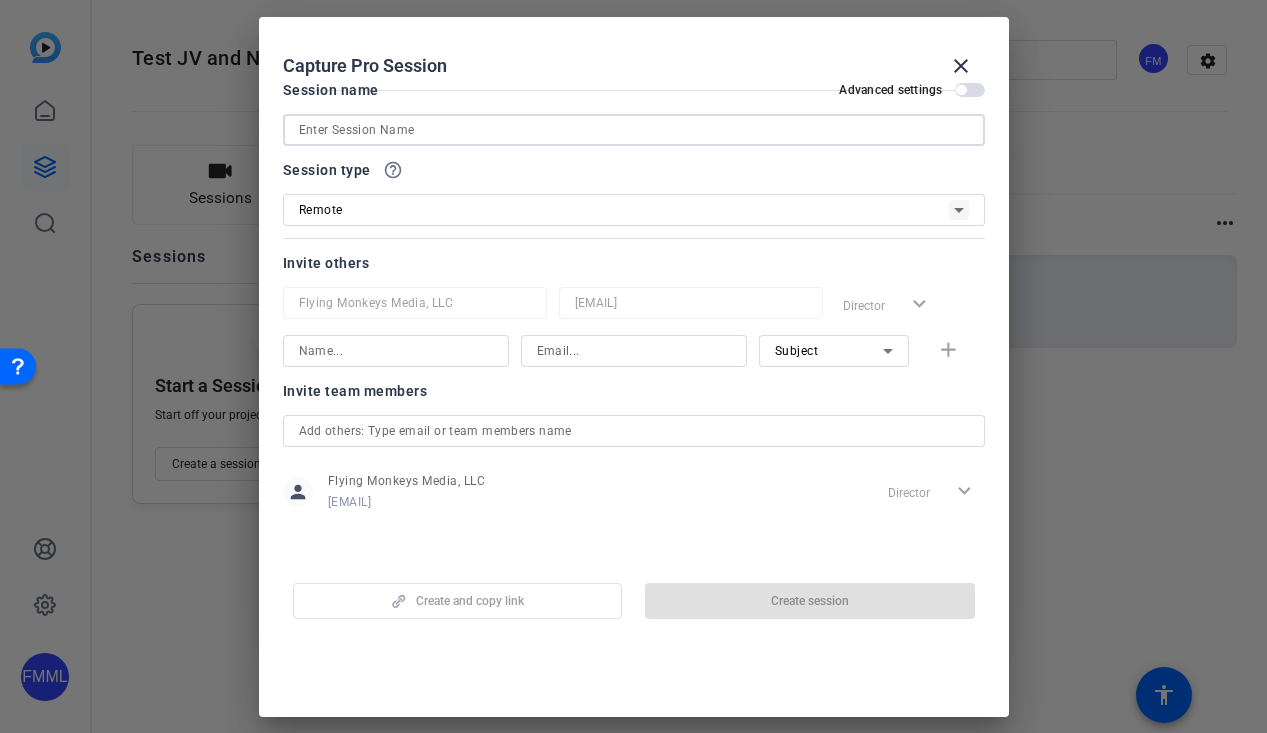 click at bounding box center (634, 130) 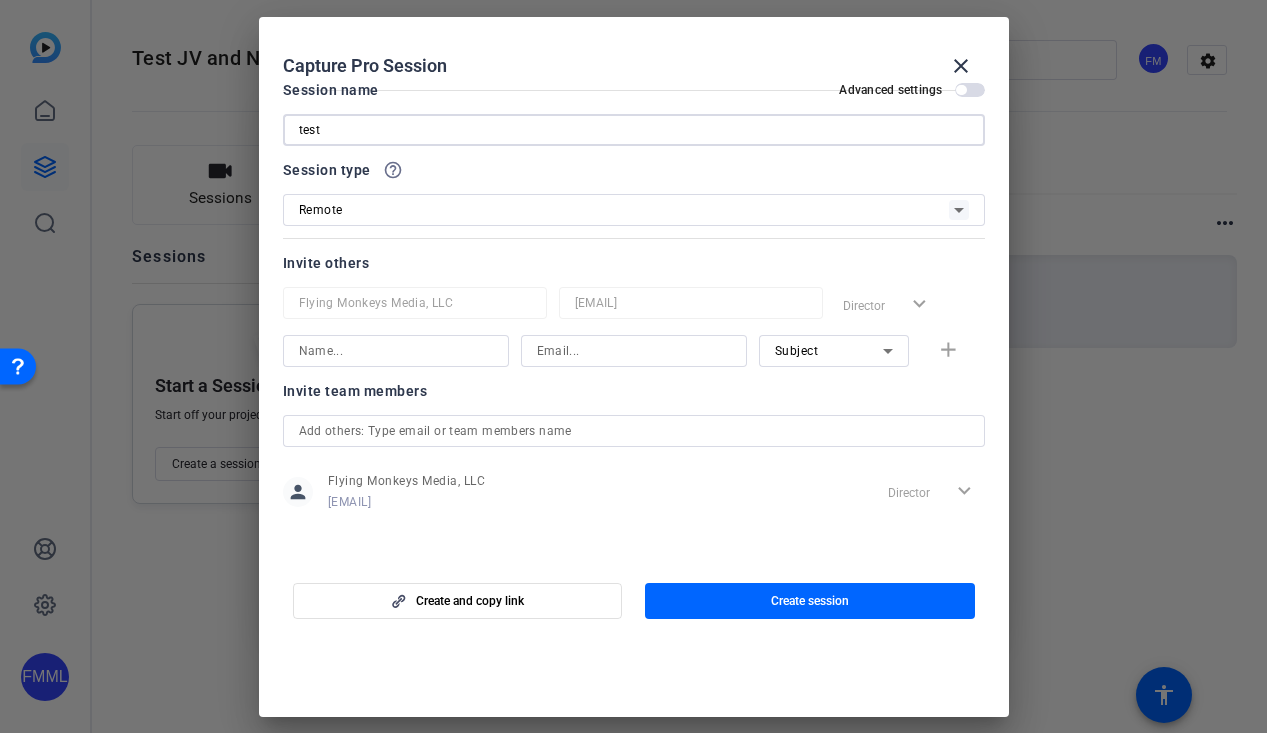 type on "test" 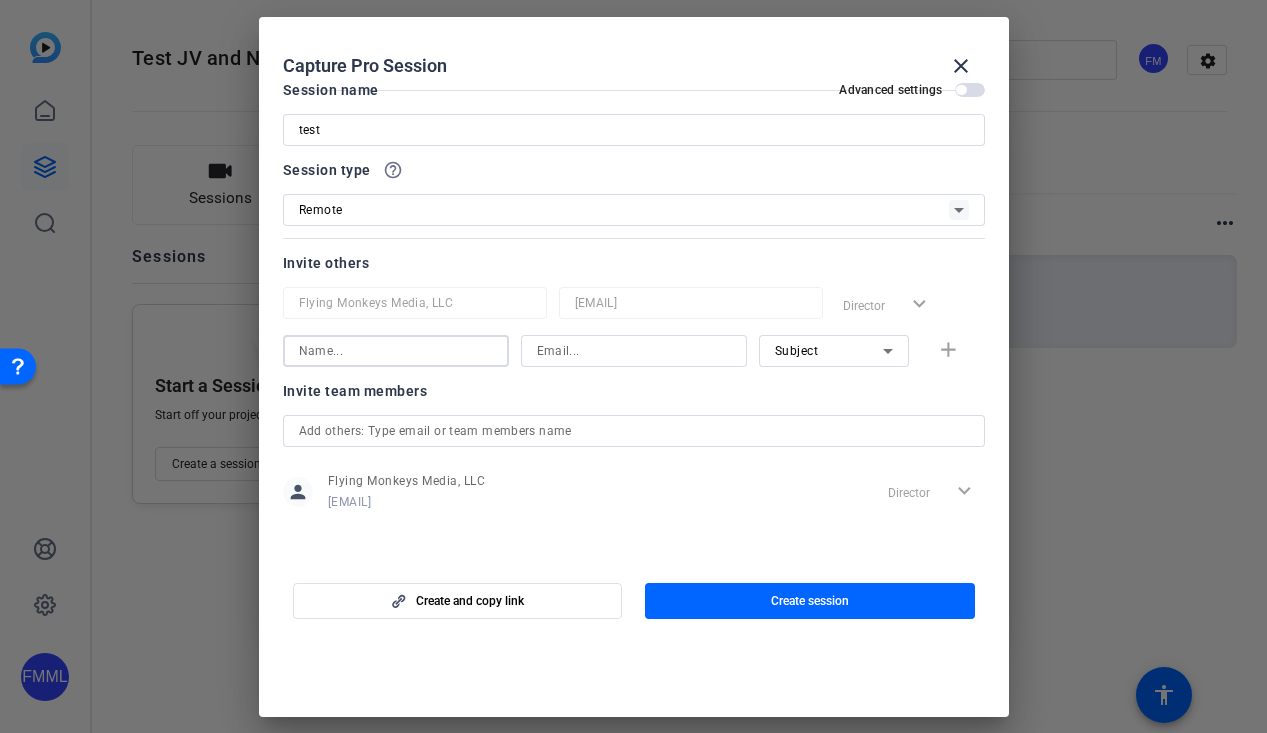 click at bounding box center [396, 351] 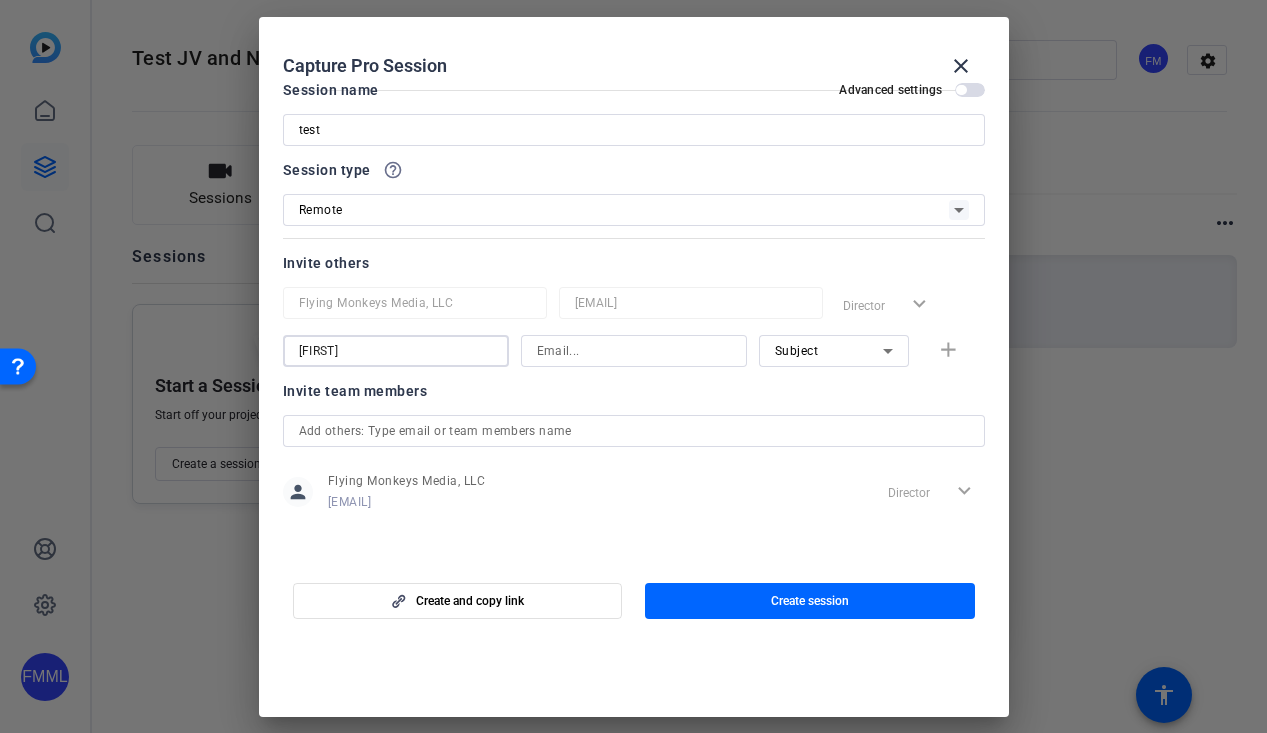 type on "[FIRST]" 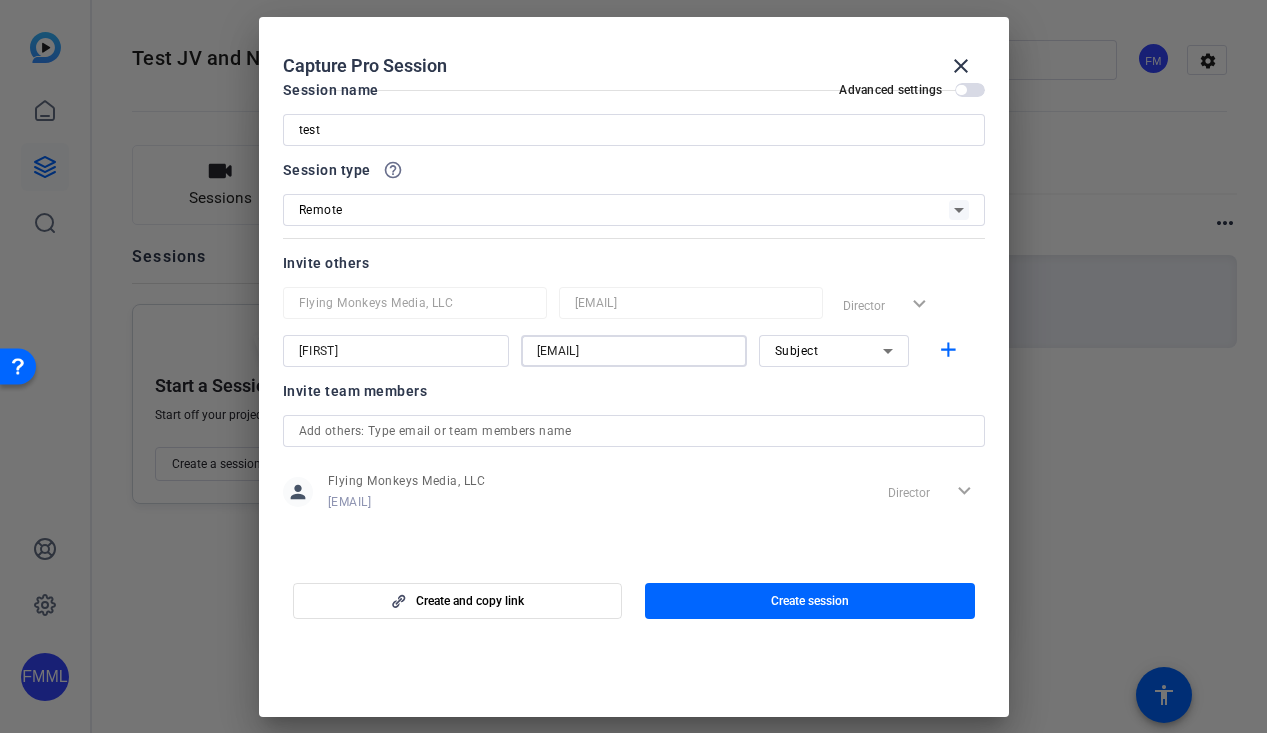 type on "[EMAIL]" 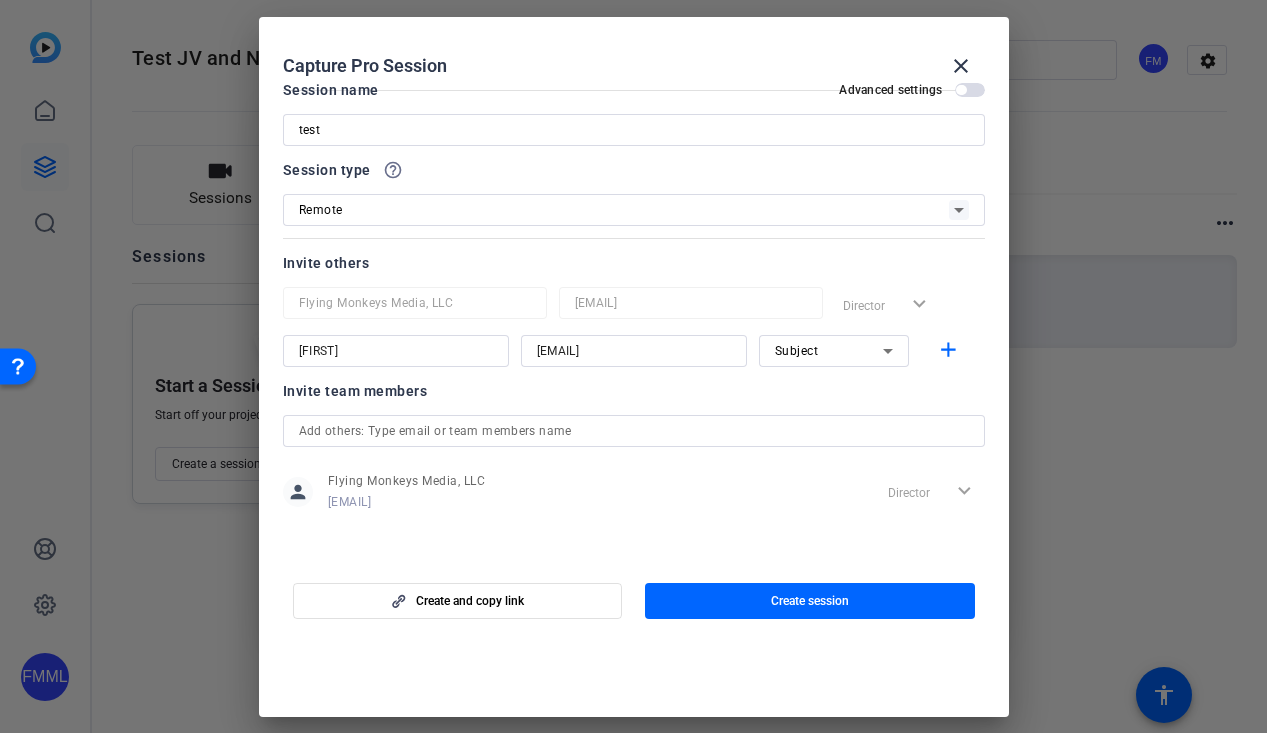 click at bounding box center [970, 90] 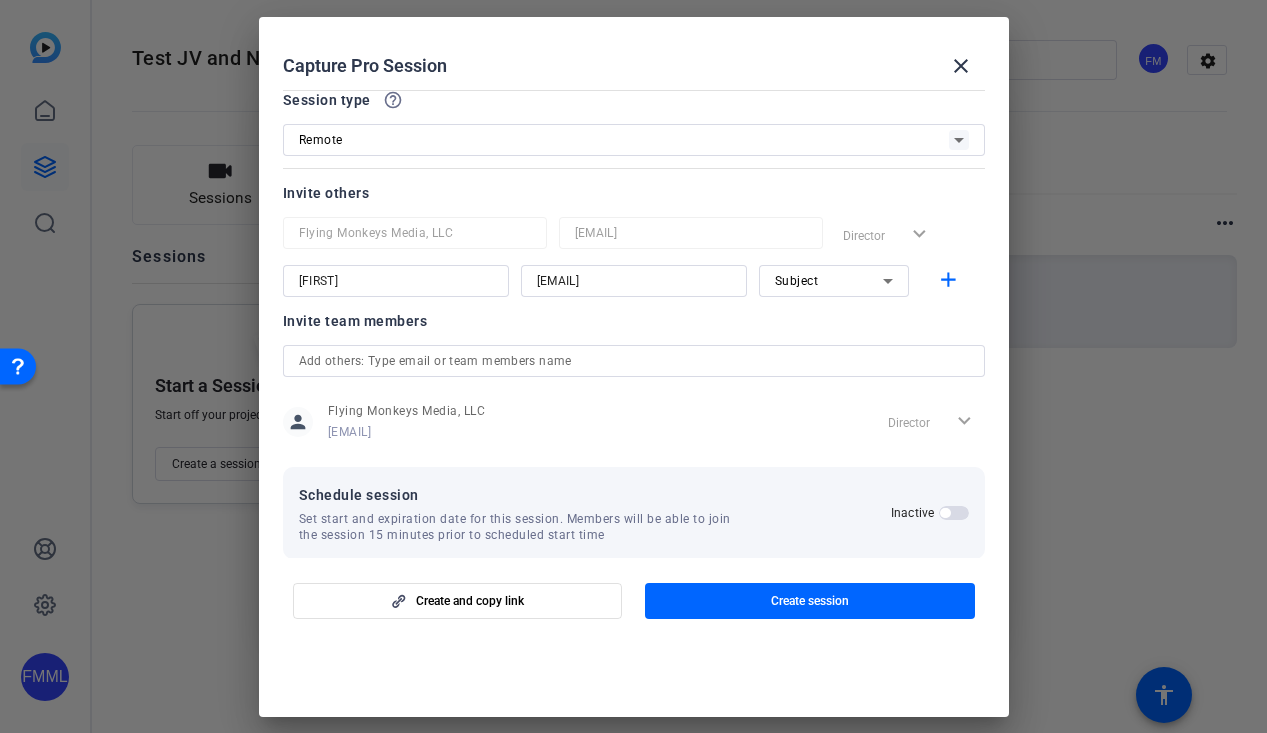 scroll, scrollTop: 116, scrollLeft: 0, axis: vertical 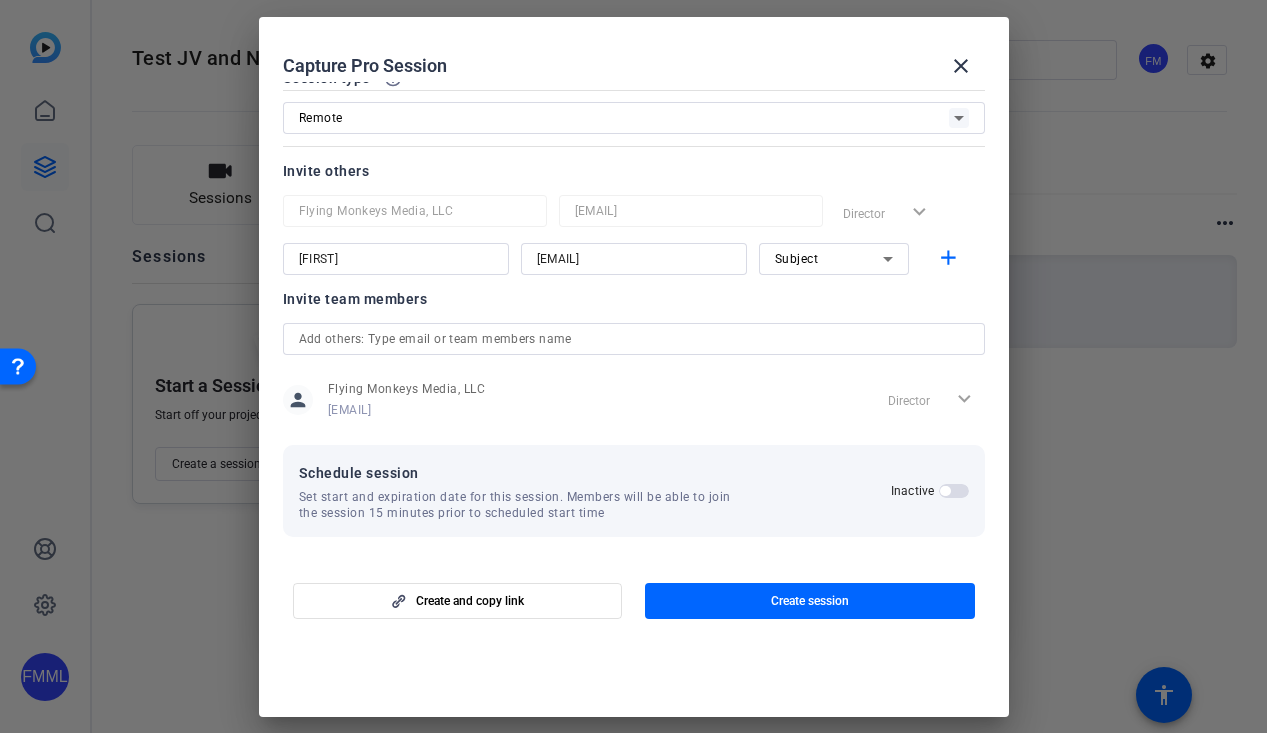click at bounding box center [954, 491] 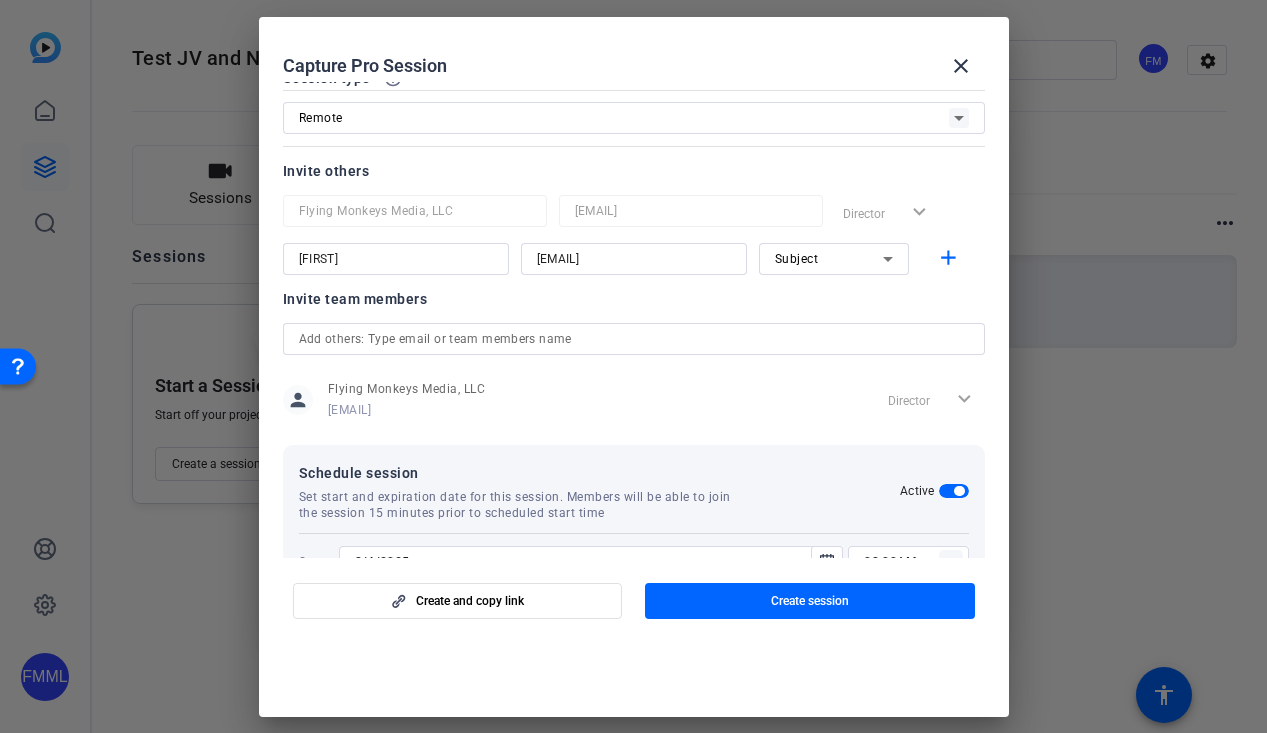 scroll, scrollTop: 217, scrollLeft: 0, axis: vertical 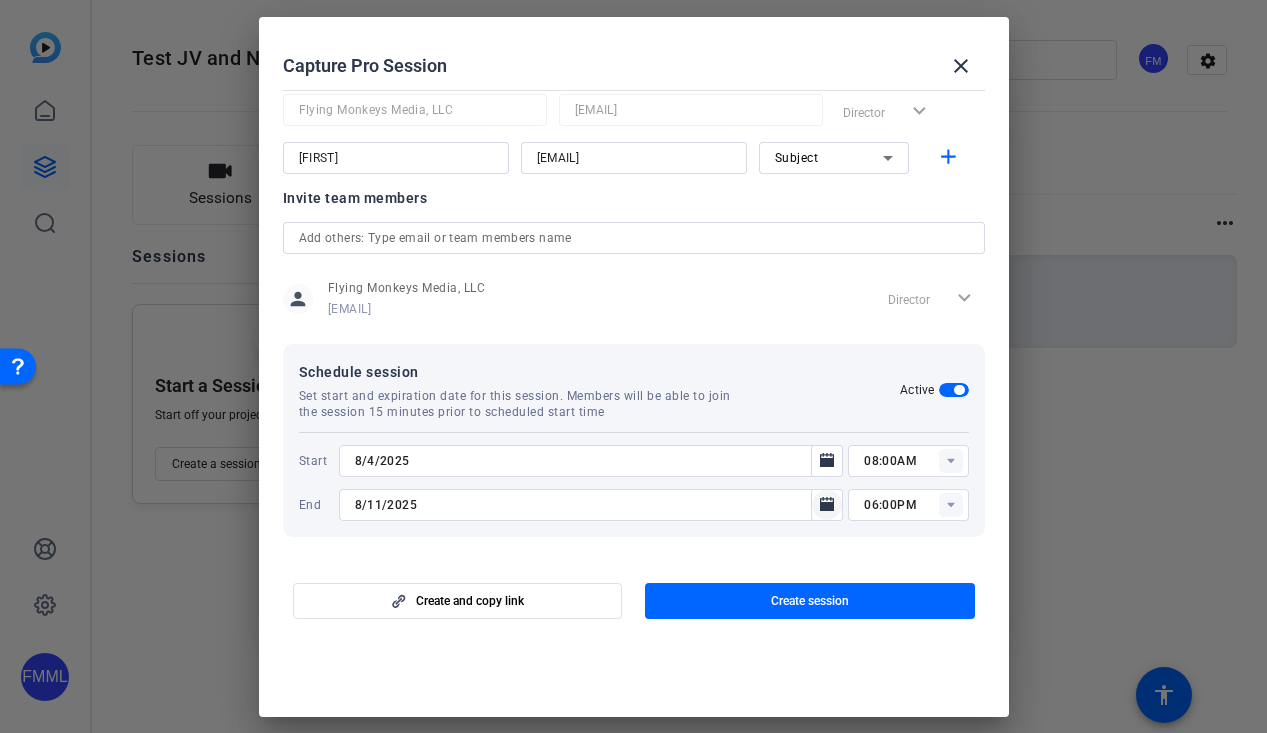 click 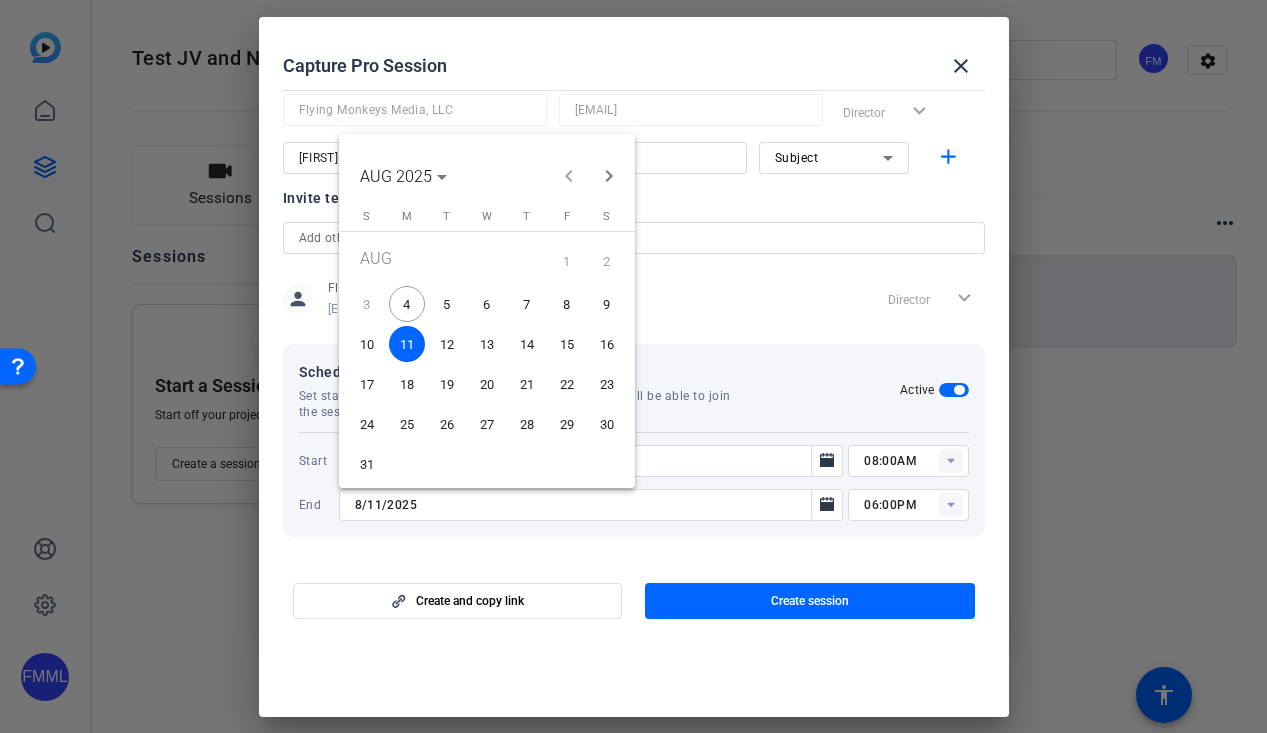 drag, startPoint x: 410, startPoint y: 346, endPoint x: 416, endPoint y: 337, distance: 10.816654 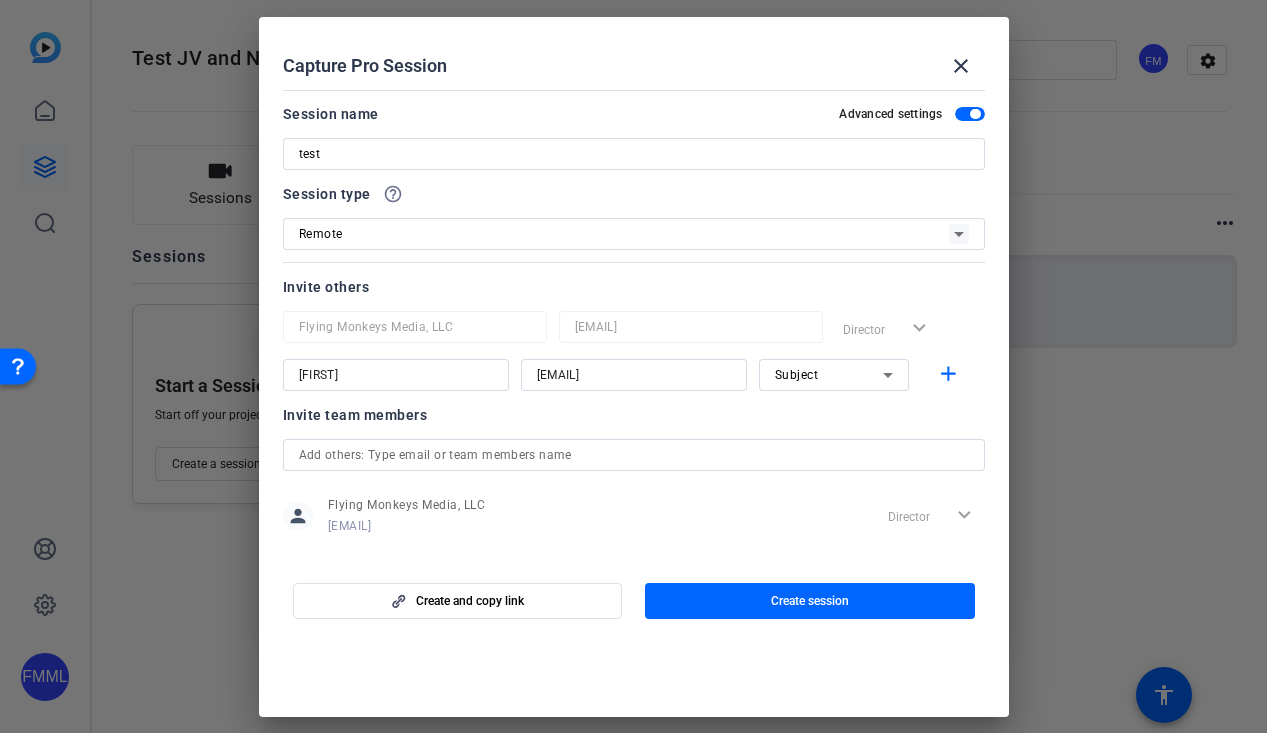 scroll, scrollTop: 217, scrollLeft: 0, axis: vertical 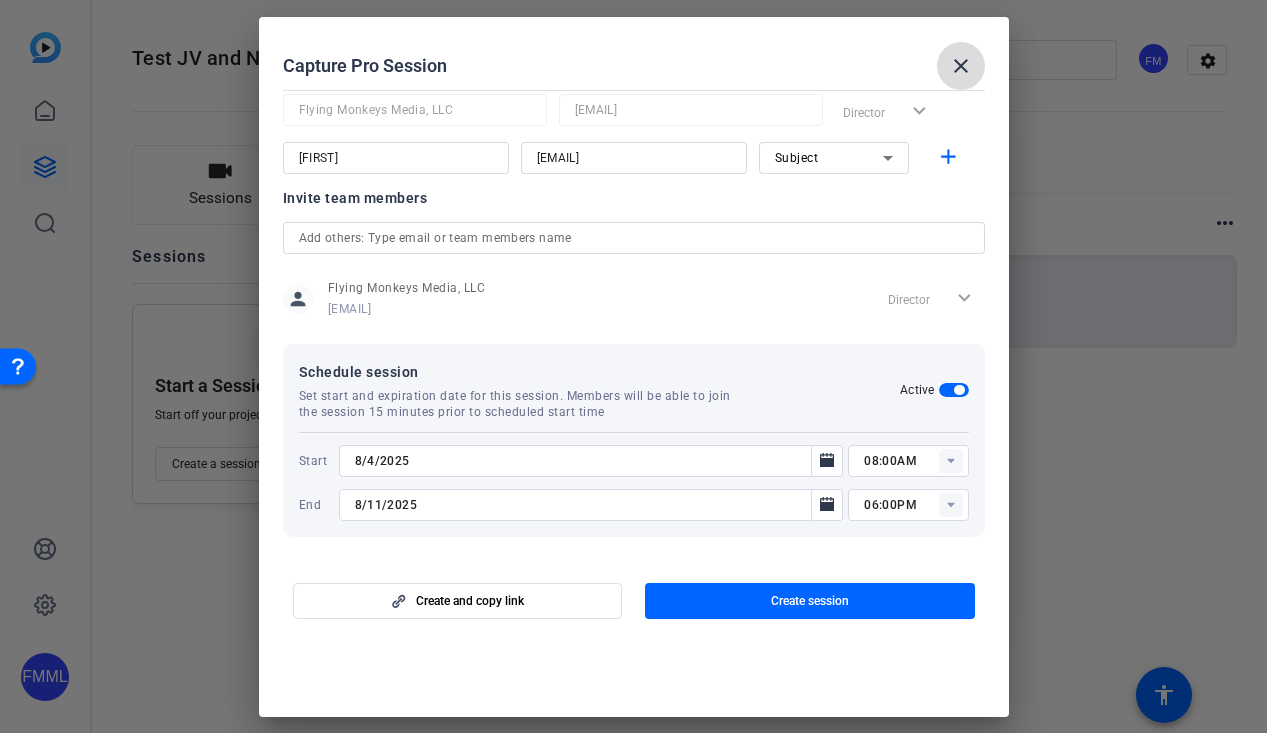 click on "close" at bounding box center (961, 66) 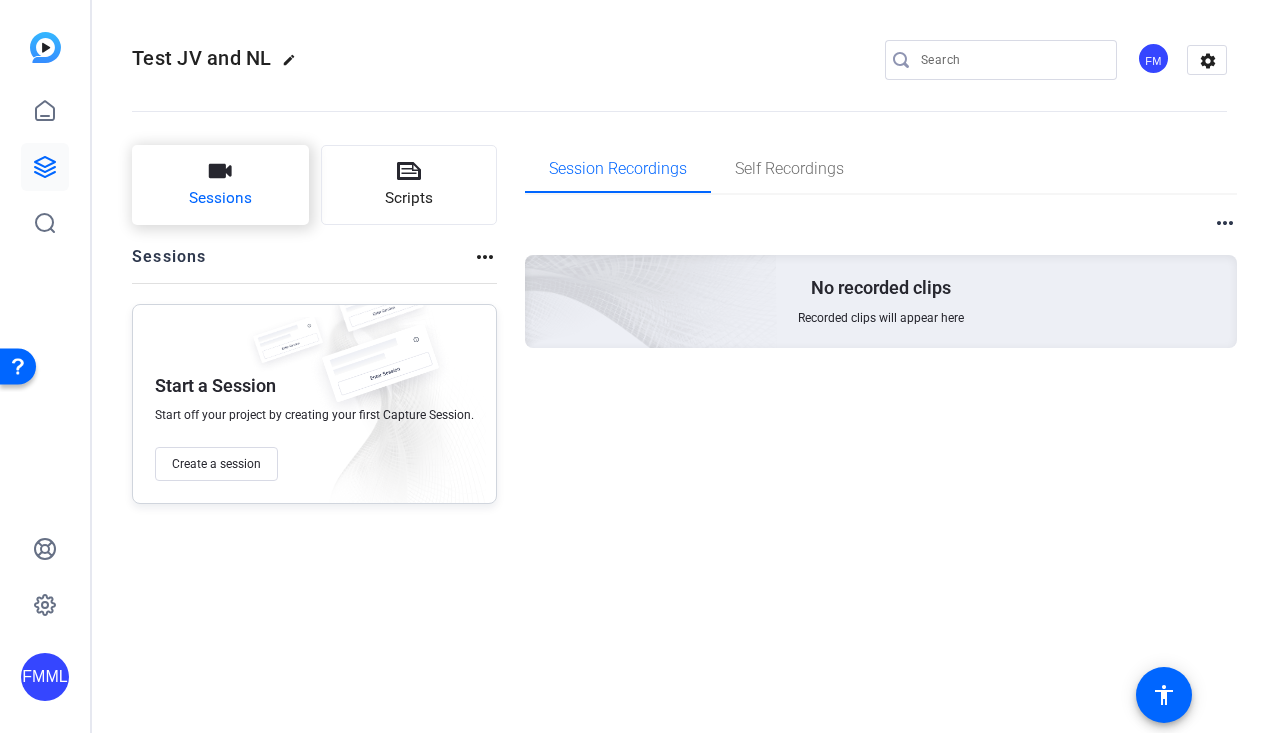 click 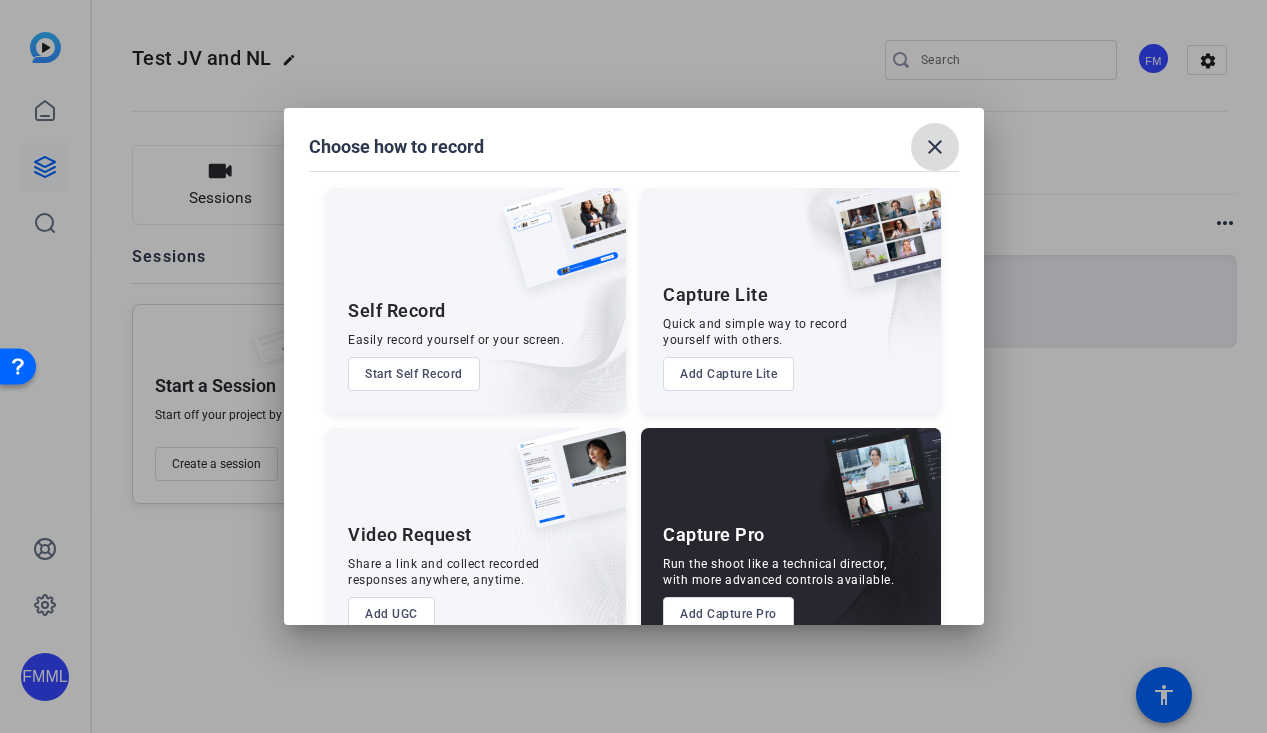 click on "close" at bounding box center (935, 147) 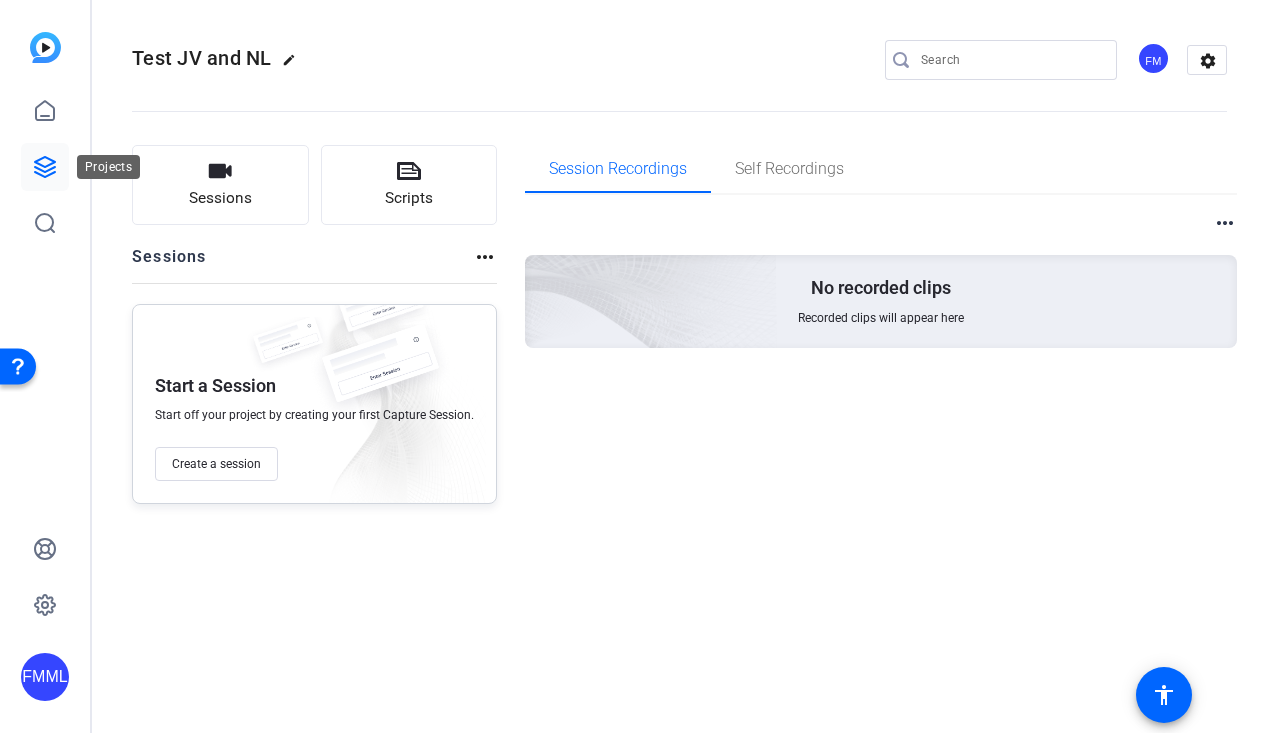 click 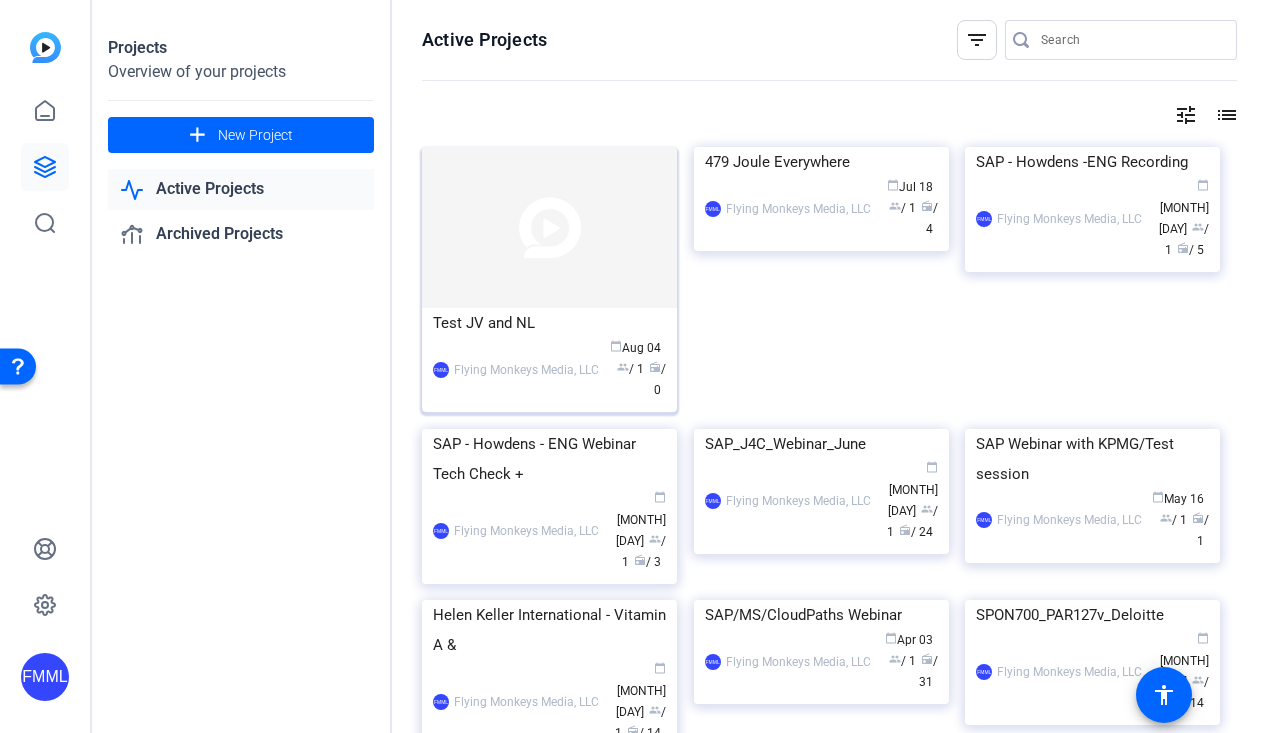 drag, startPoint x: 554, startPoint y: 237, endPoint x: 522, endPoint y: 225, distance: 34.176014 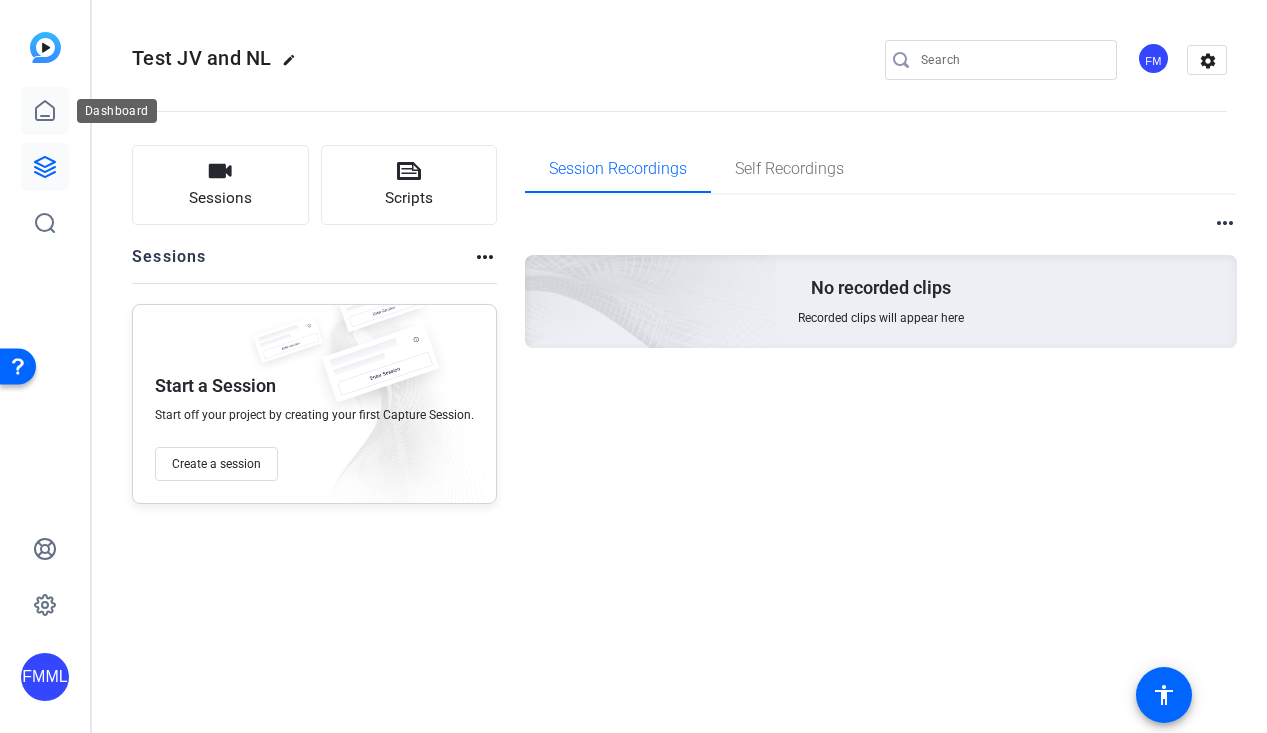 click 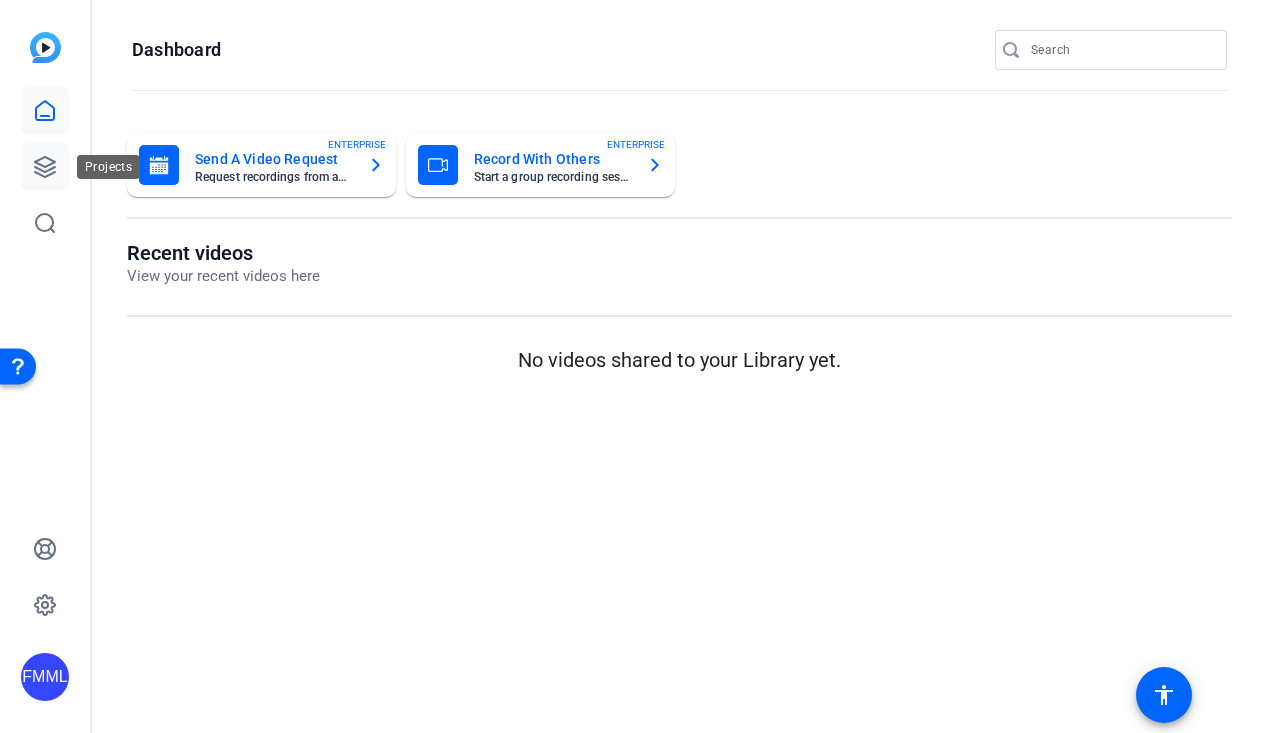 click 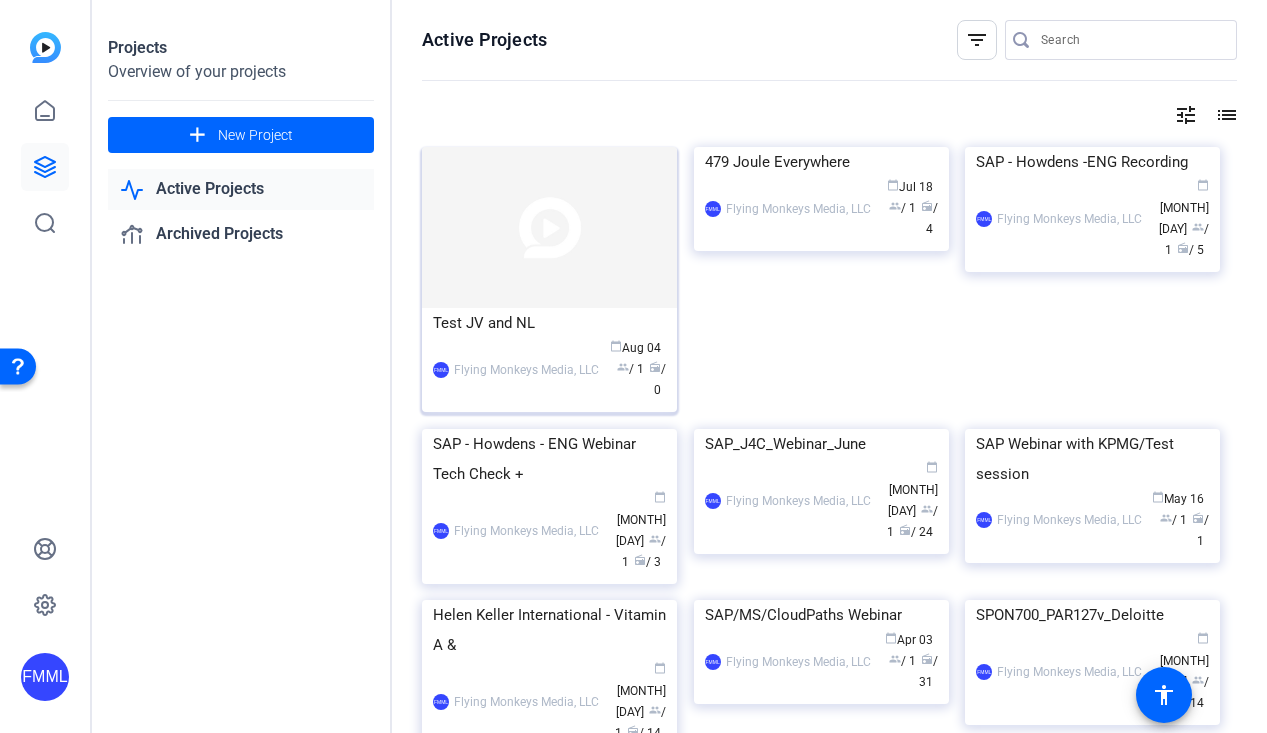 click on "calendar_today" 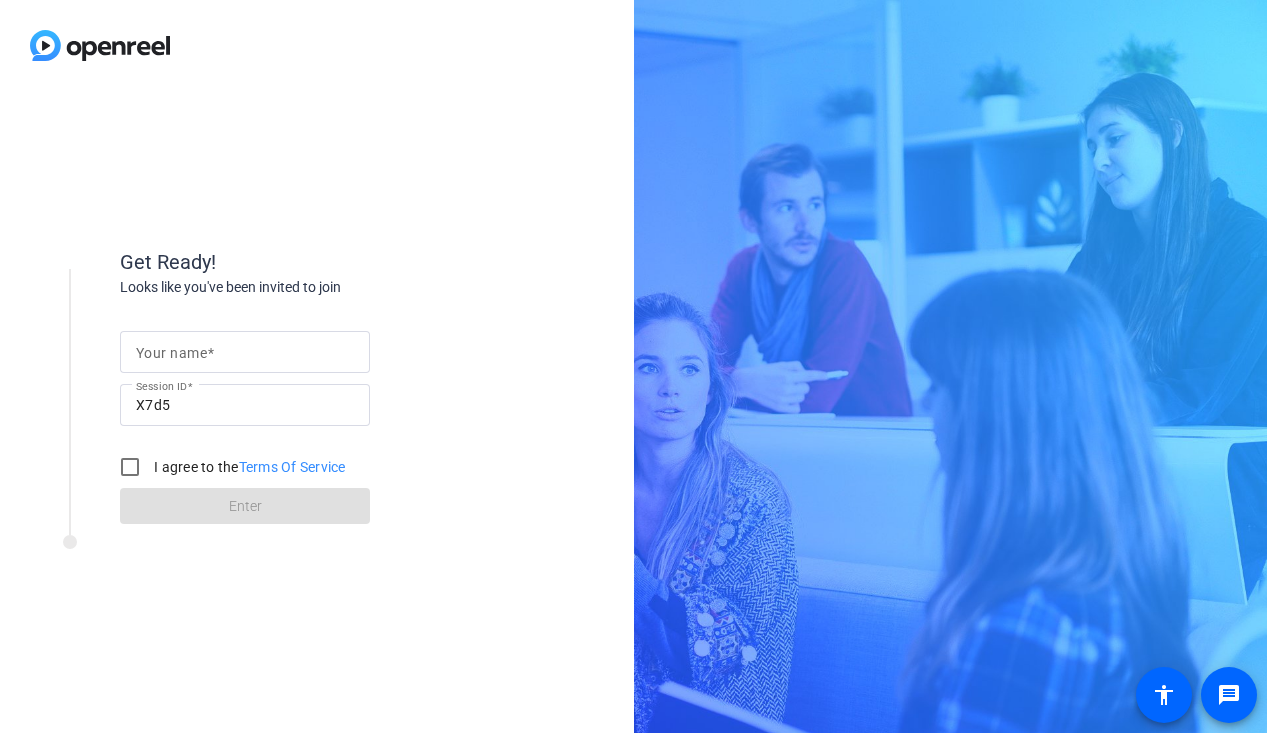 scroll, scrollTop: 0, scrollLeft: 0, axis: both 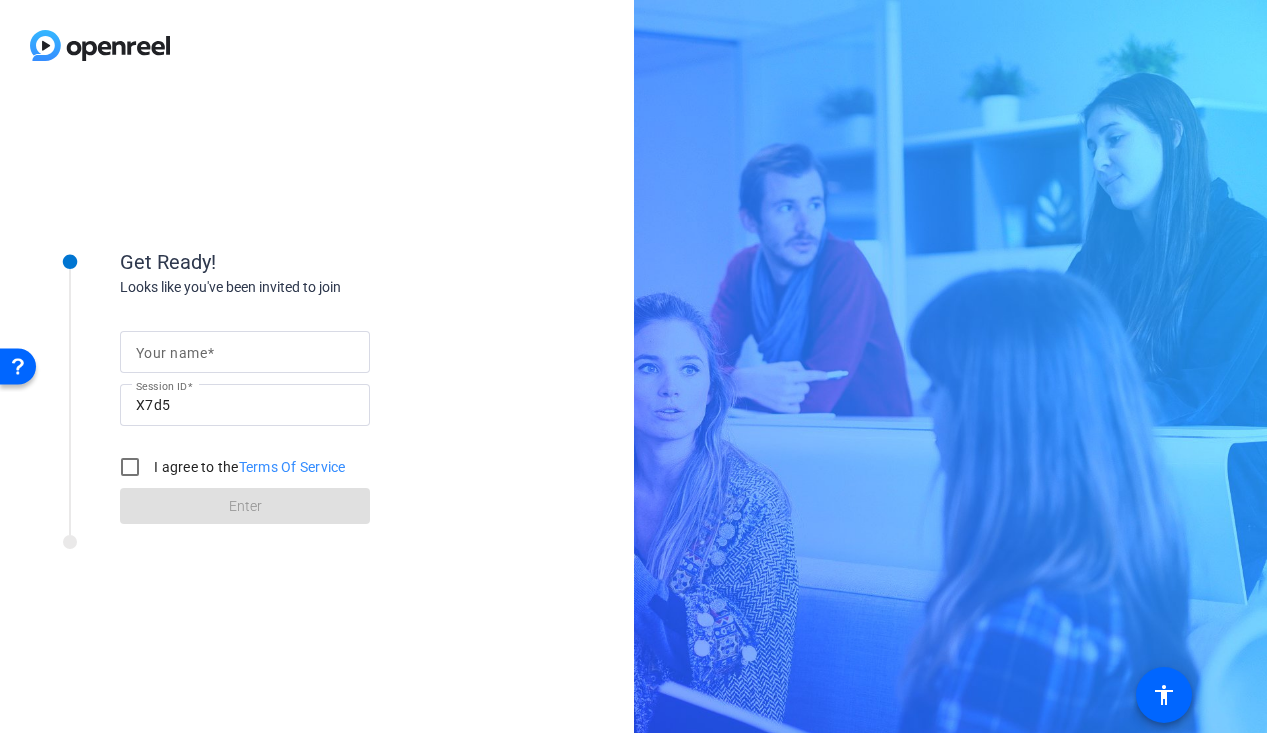 click 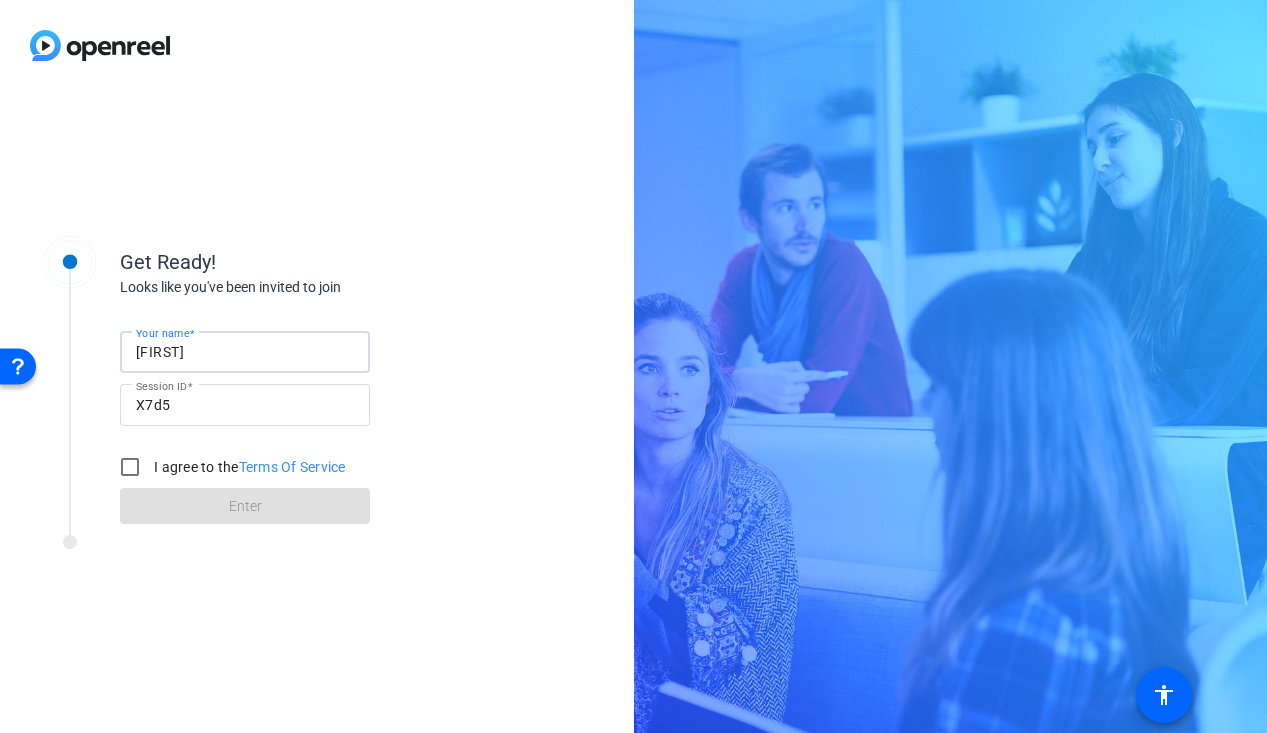 type on "Nadine" 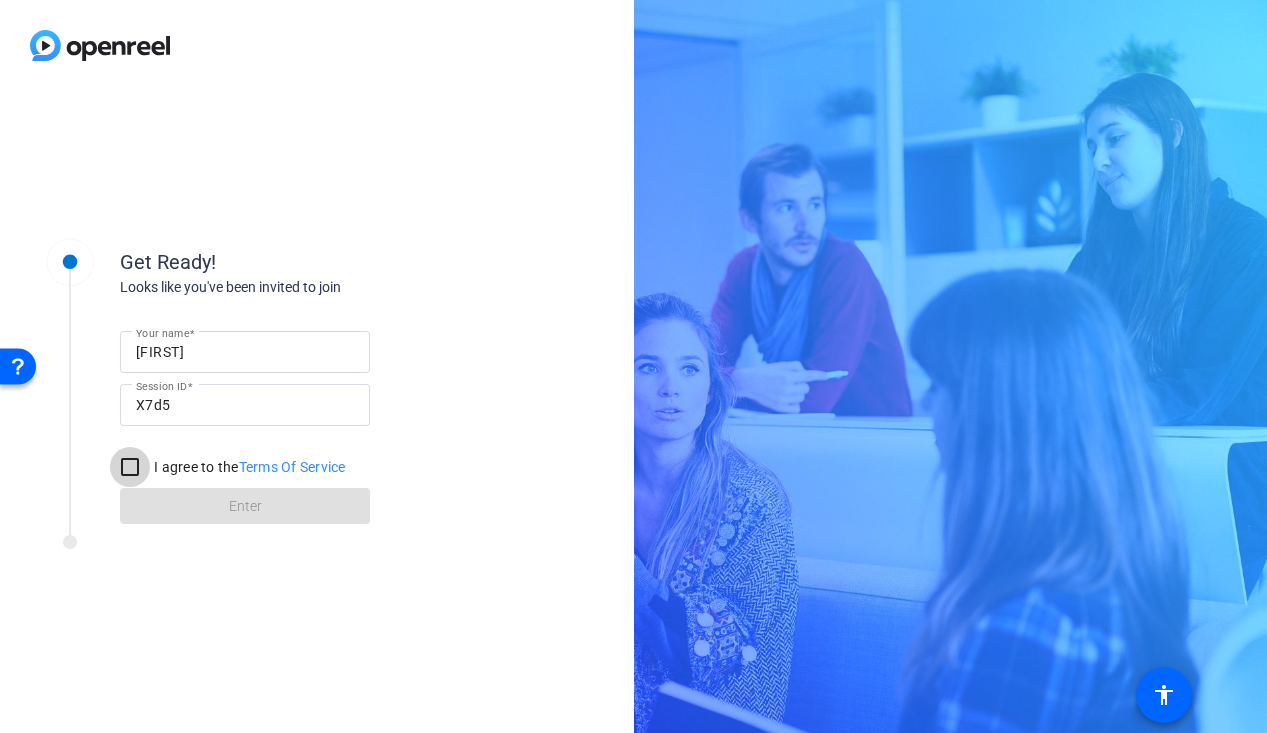 click on "I agree to the  Terms Of Service" at bounding box center [130, 467] 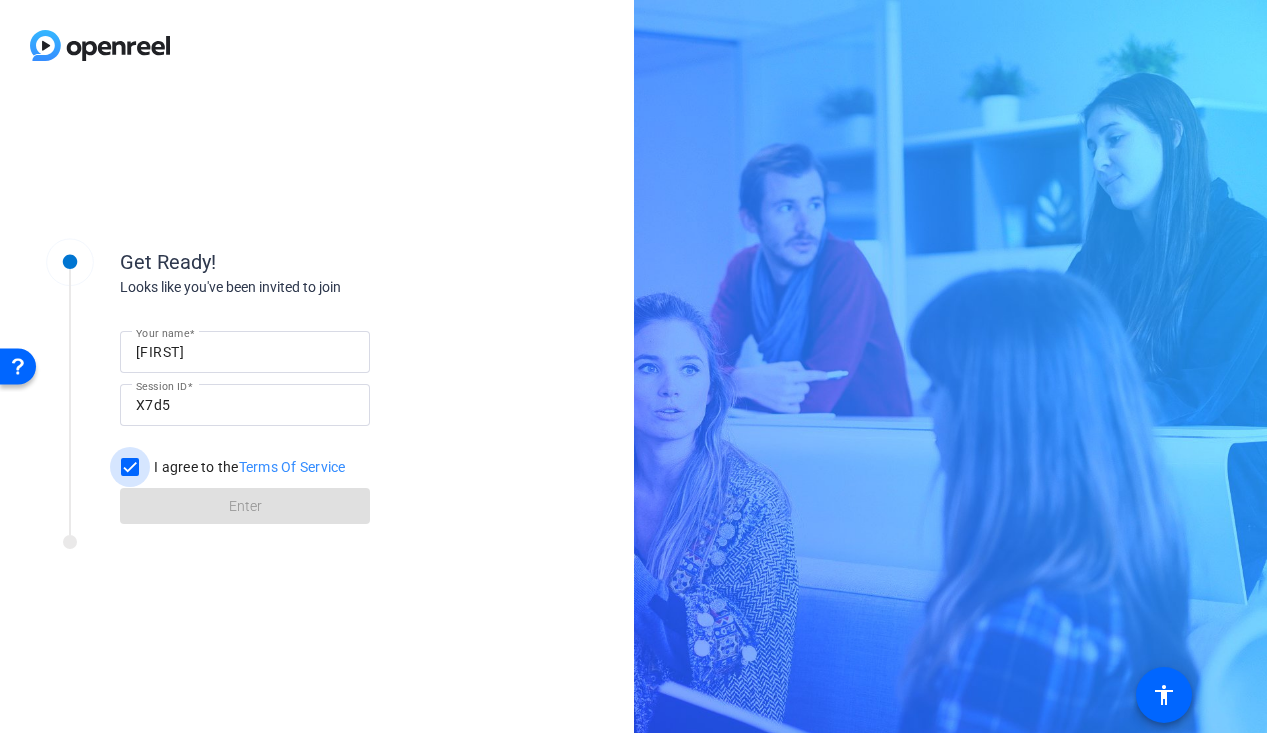 checkbox on "true" 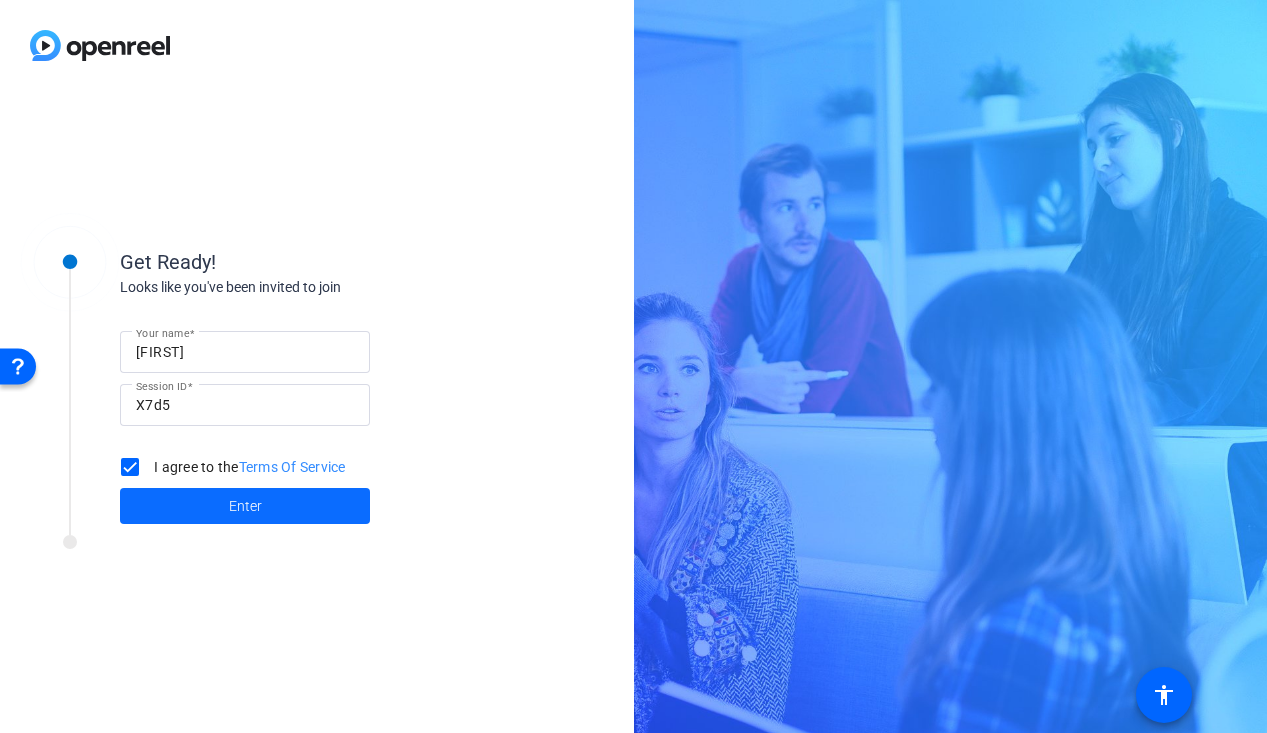 click on "Enter" 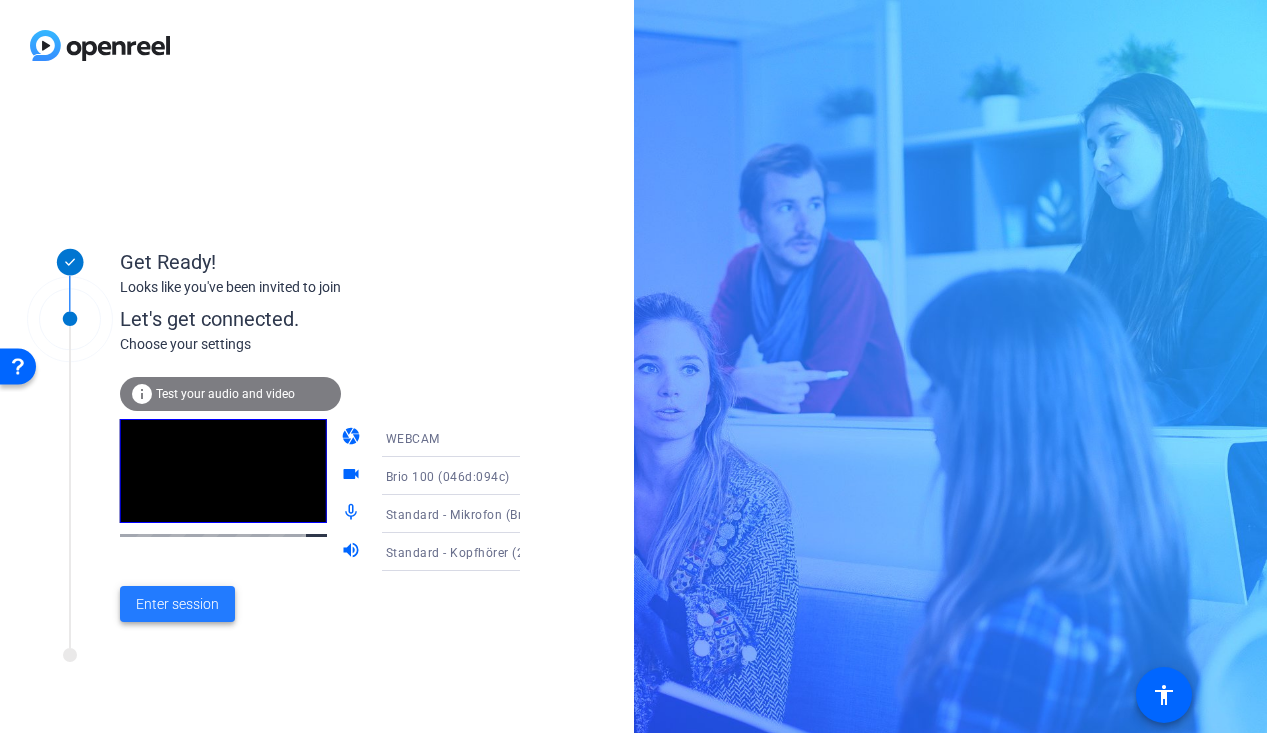 click on "Enter session" 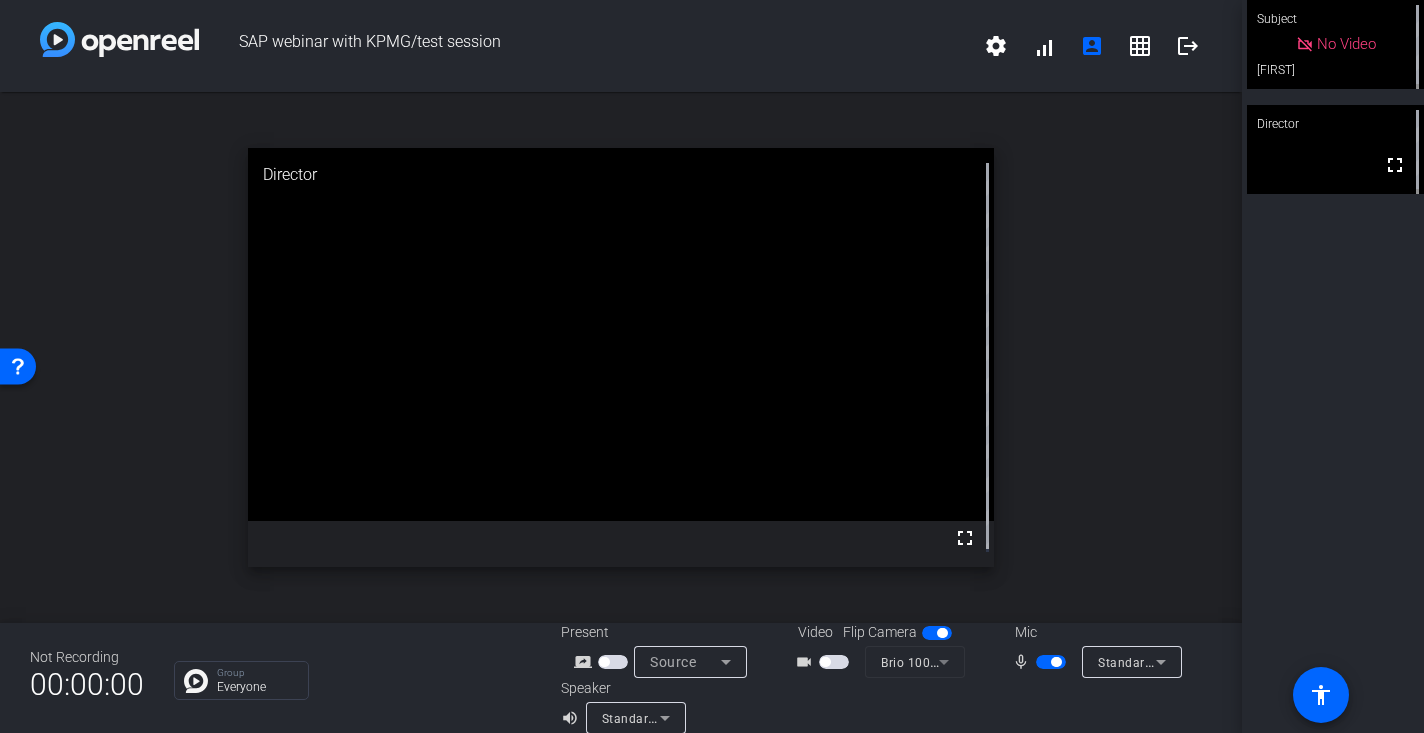 click 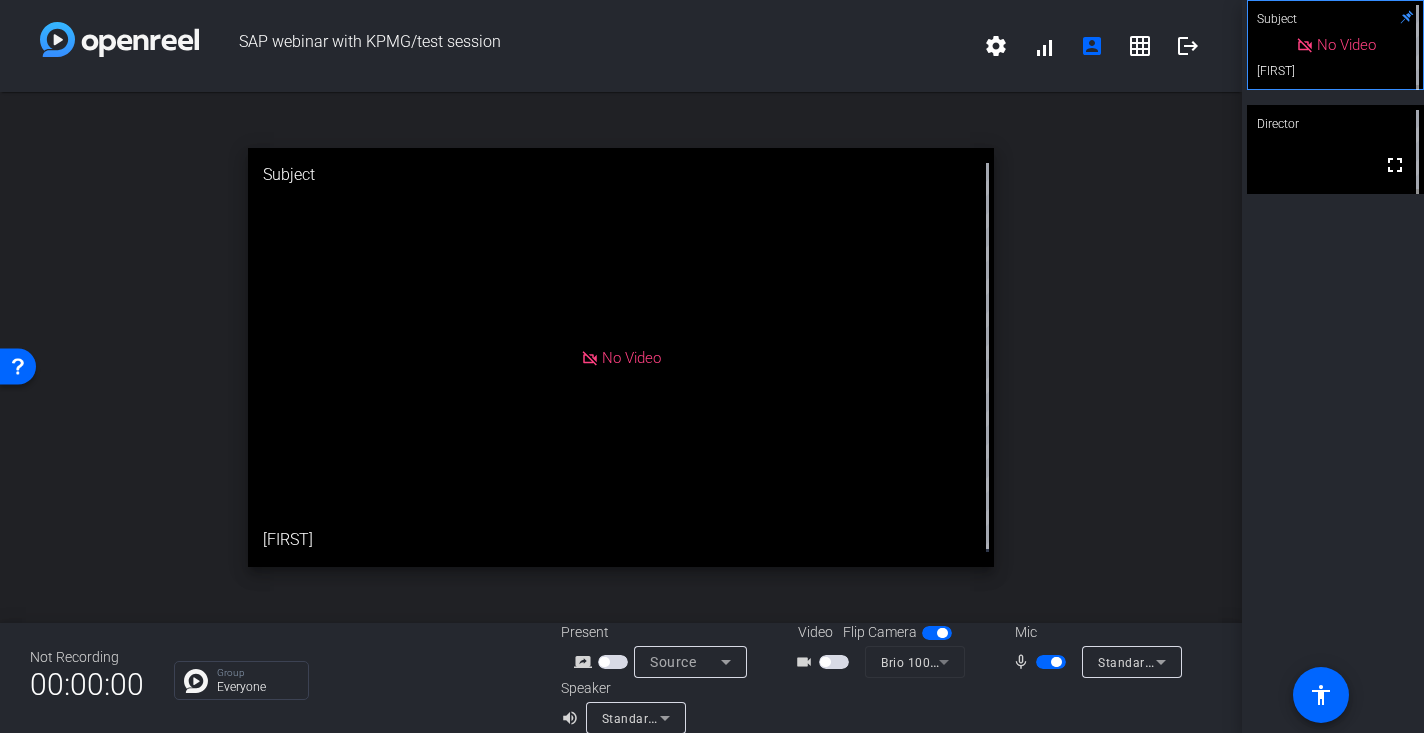 click 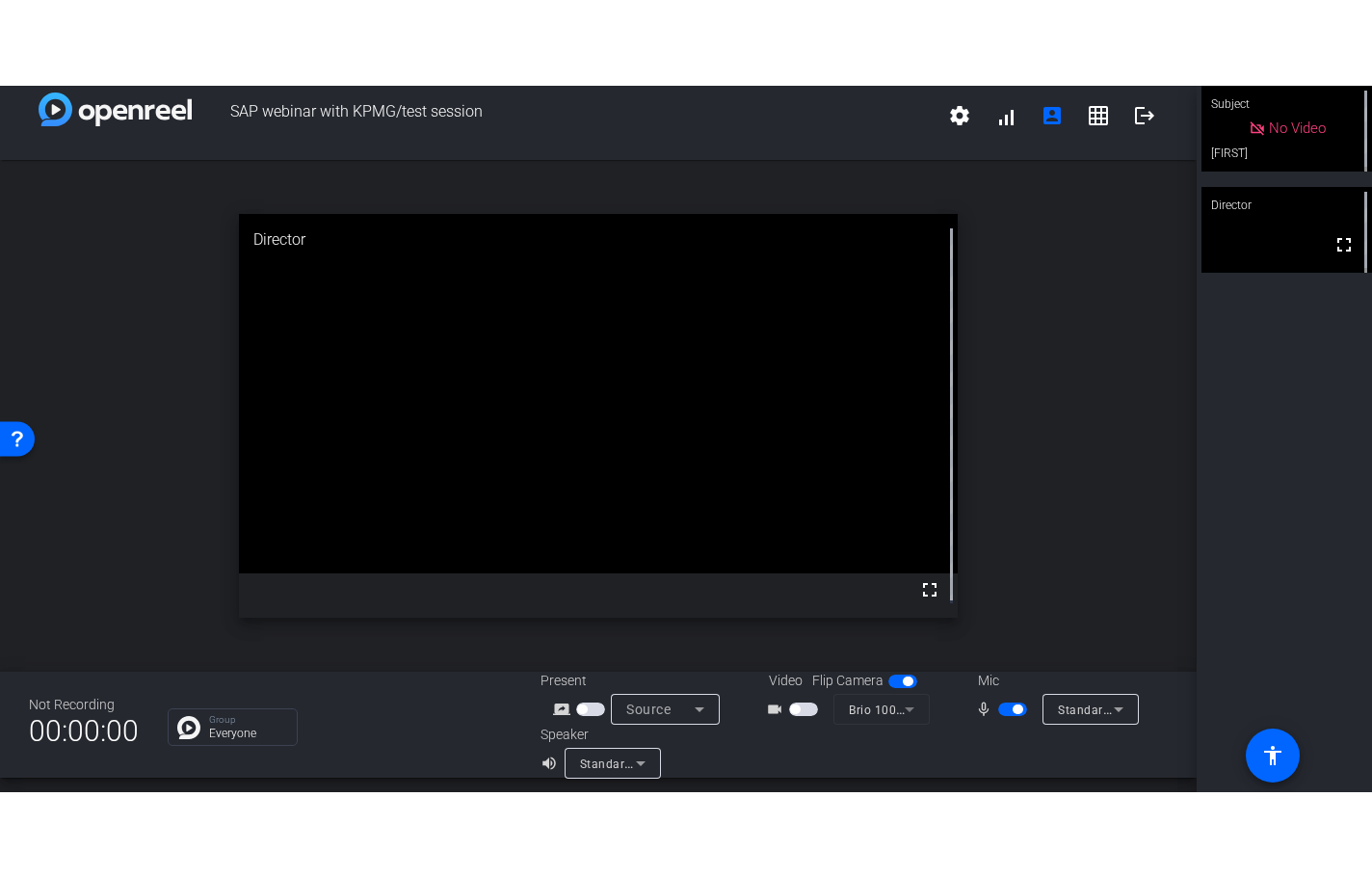 scroll, scrollTop: 22, scrollLeft: 0, axis: vertical 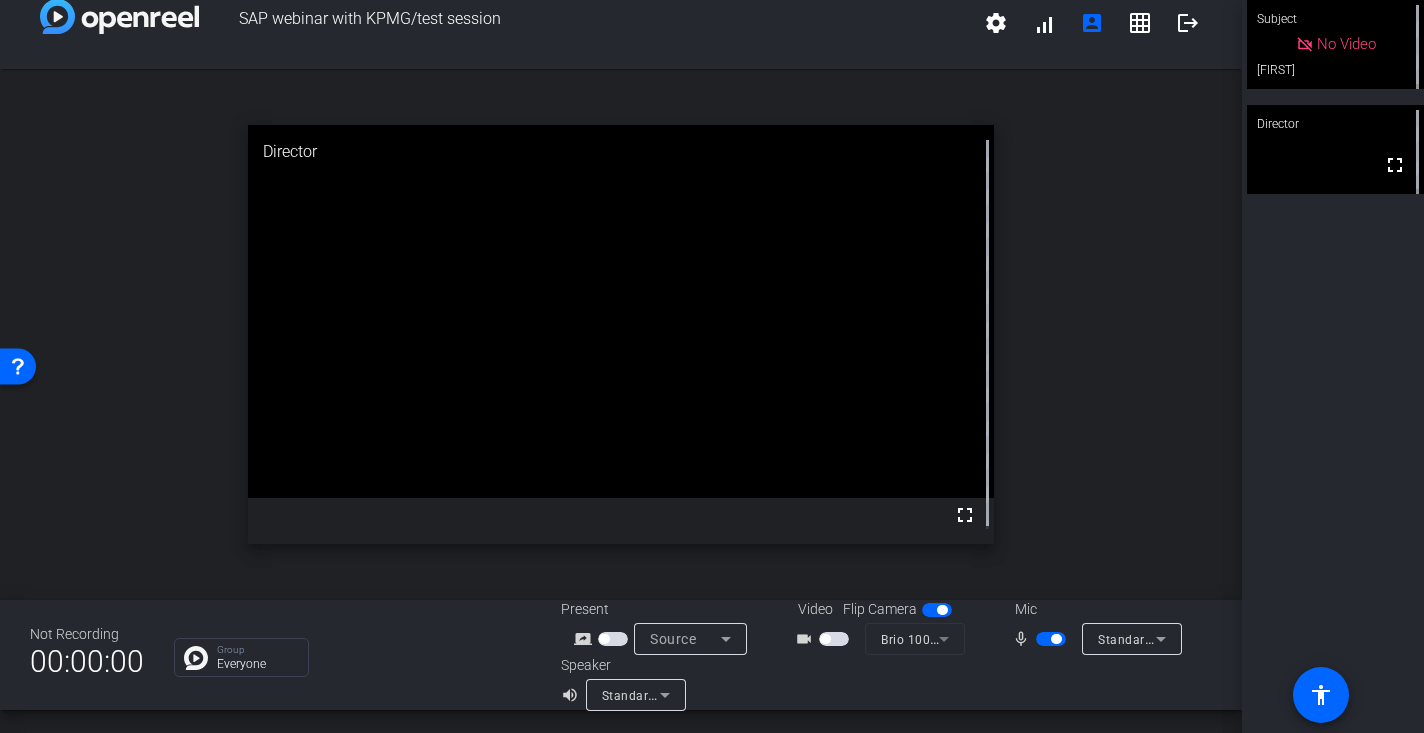 click on "No Video" at bounding box center (1346, 44) 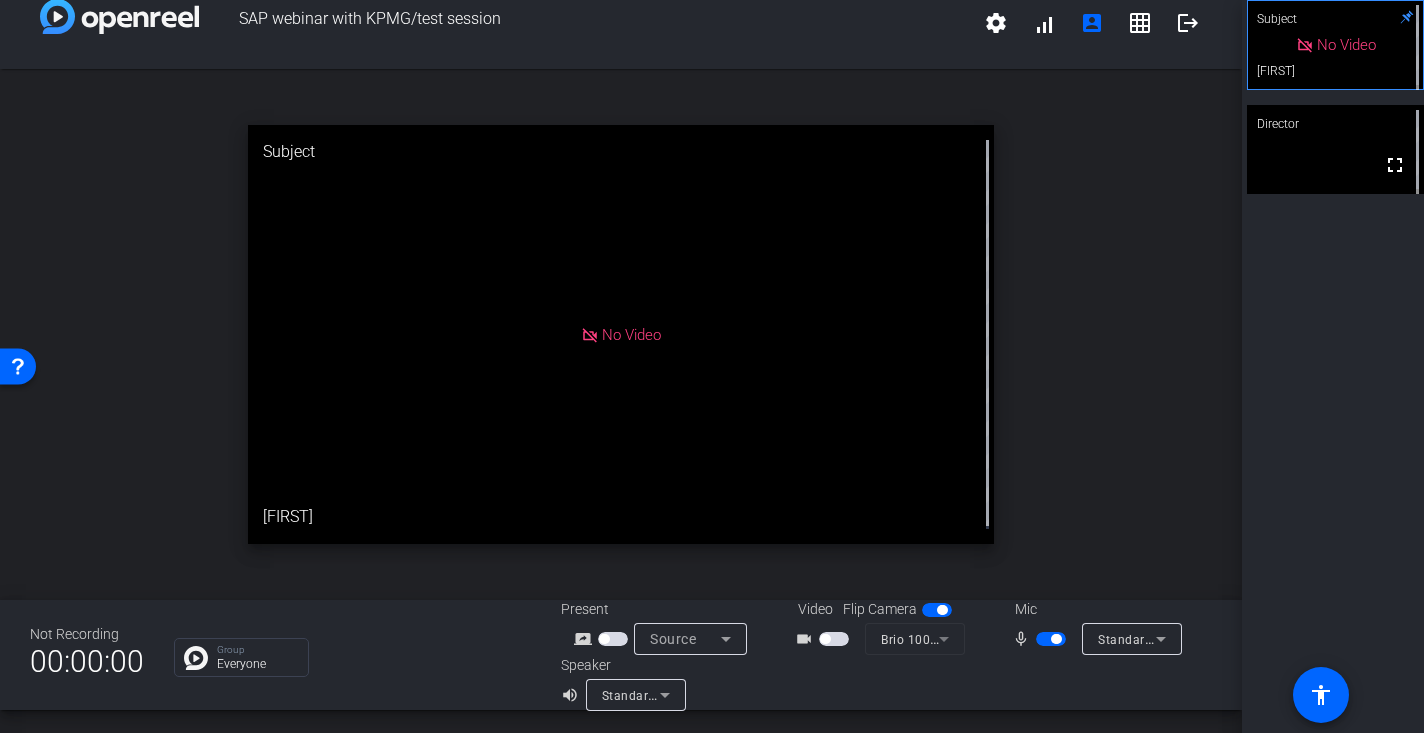 click on "Subject" at bounding box center [1335, 19] 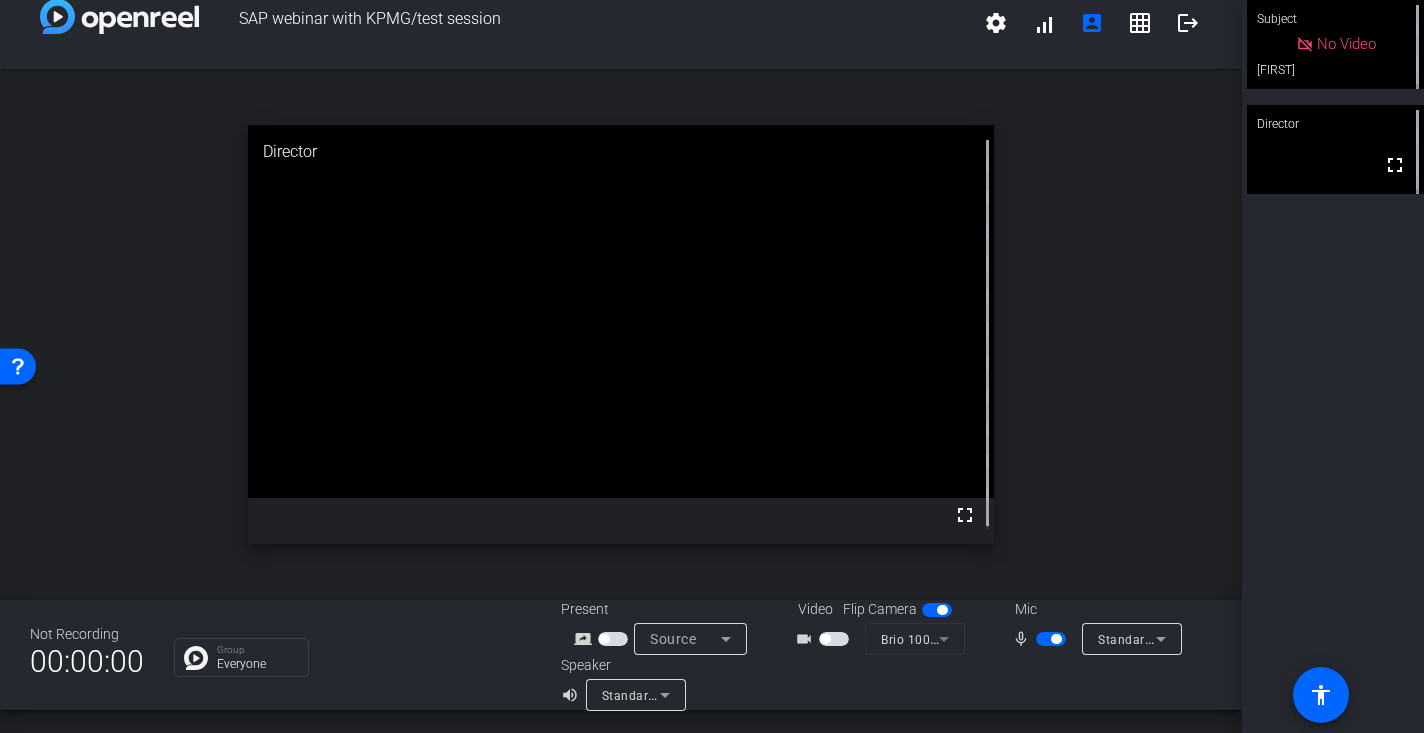 click on "Subject" at bounding box center [1335, 19] 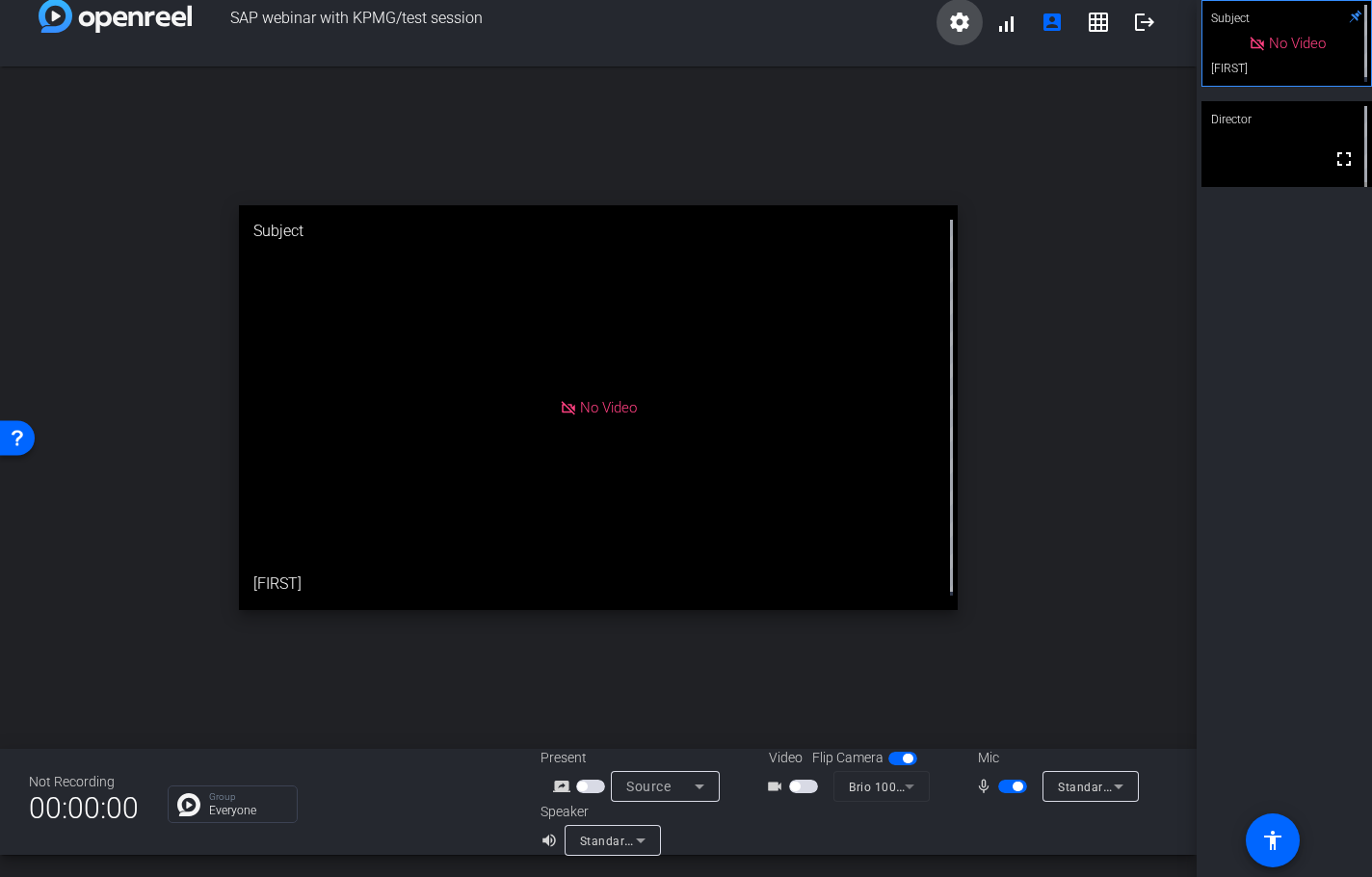 click on "settings" 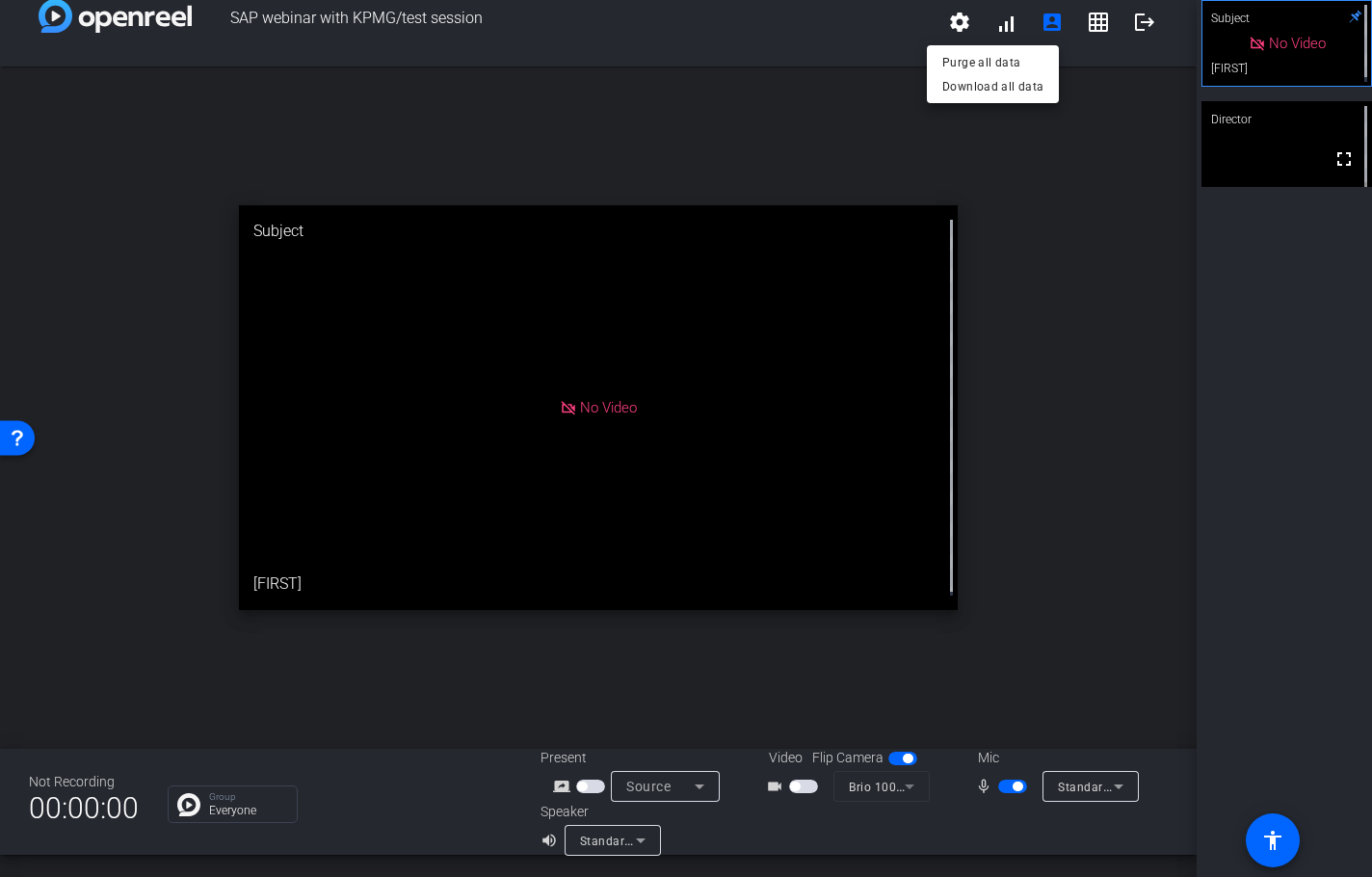 click at bounding box center (686, 438) 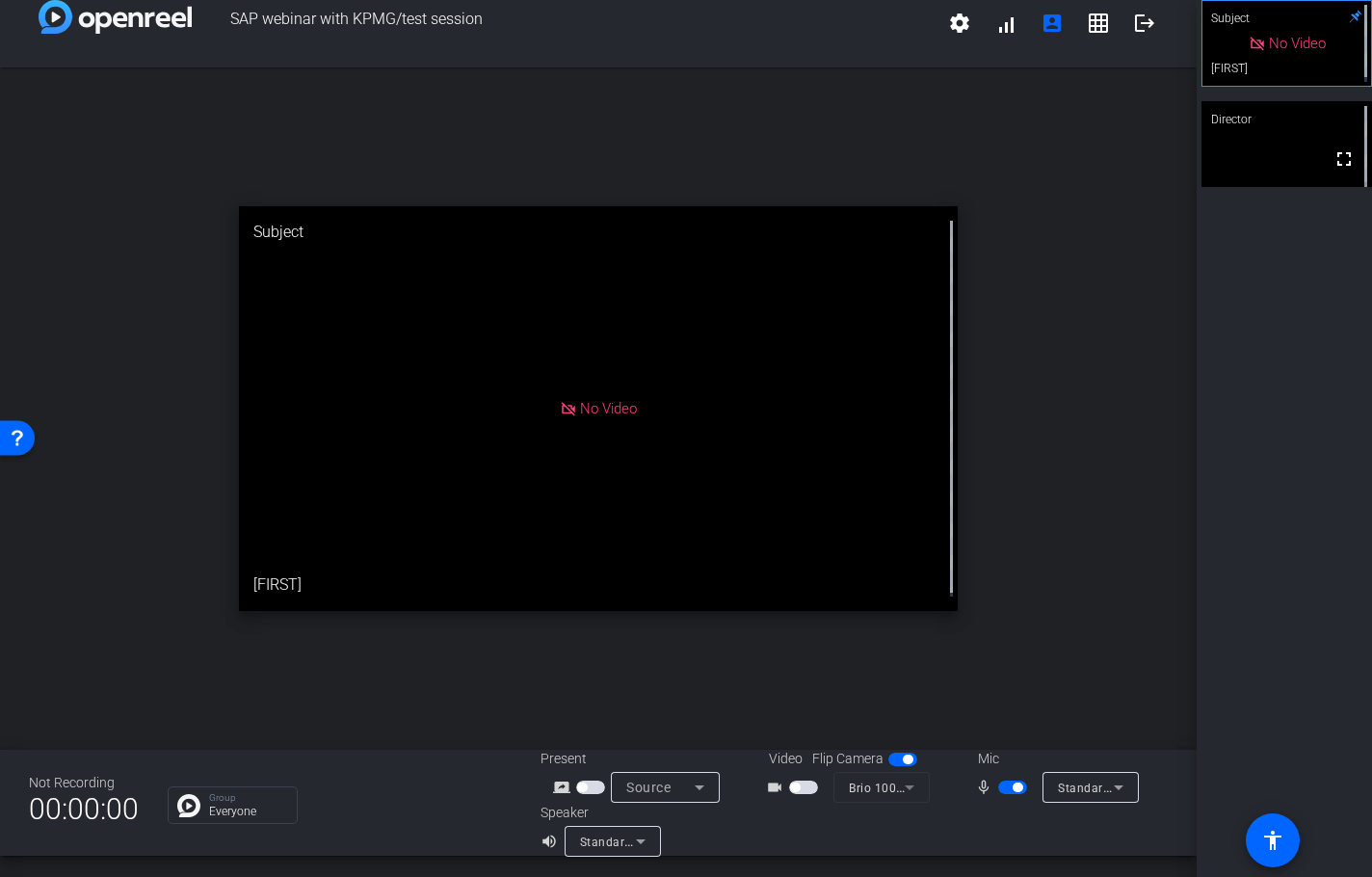 click on "No Video" at bounding box center (1286, 43) 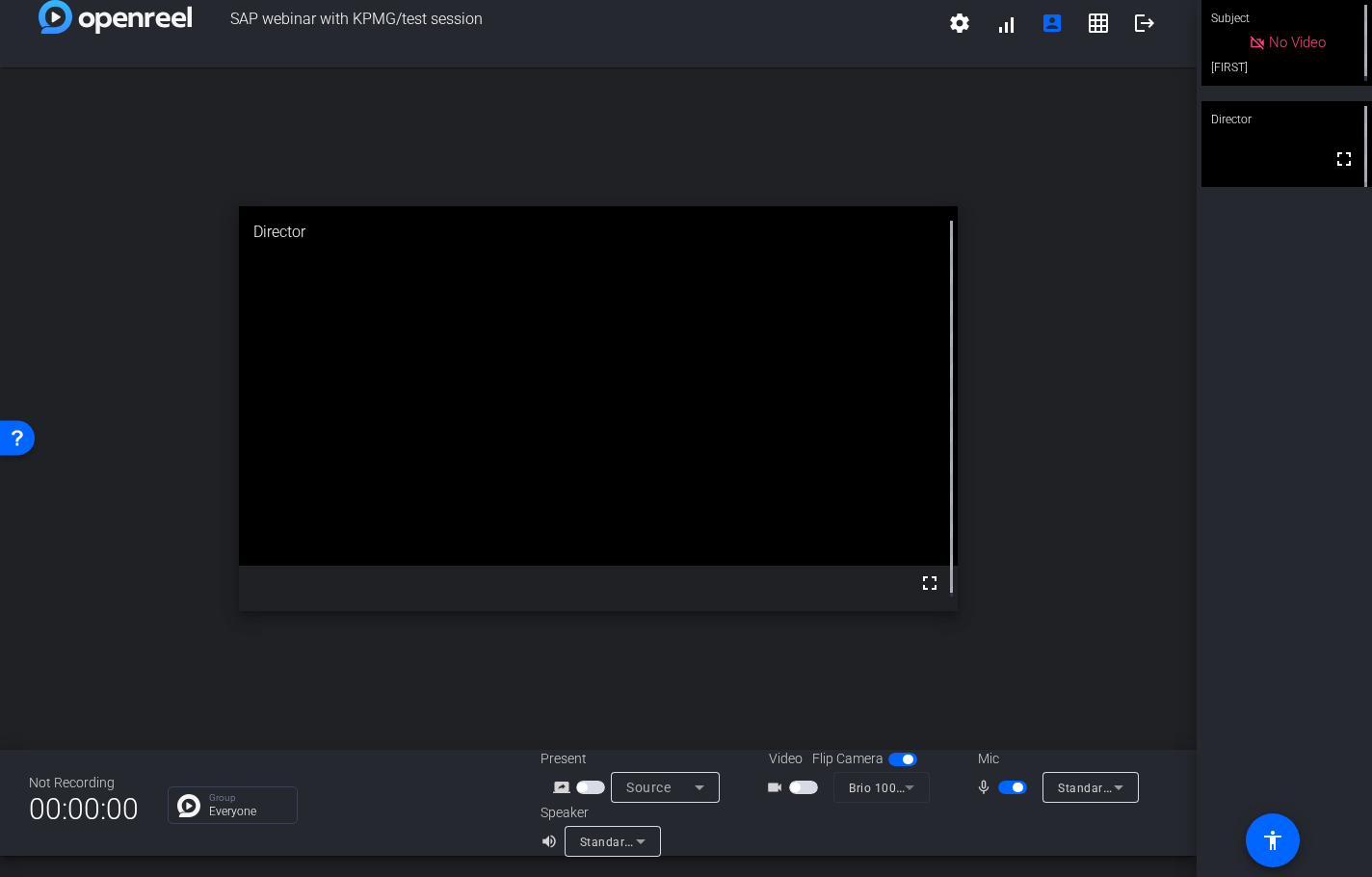 click on "Subject" at bounding box center [1286, 18] 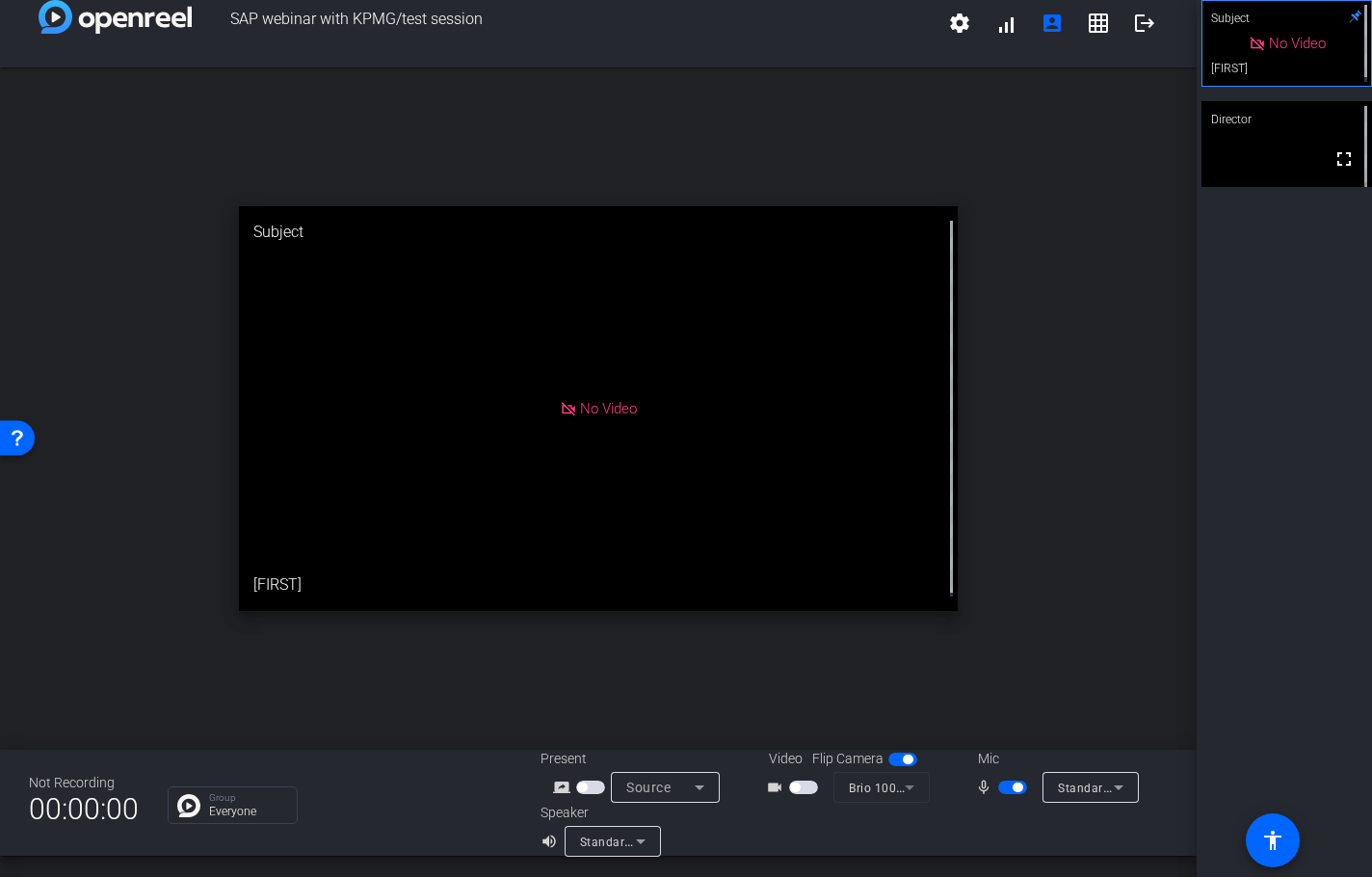 click on "No Video" at bounding box center [1297, 43] 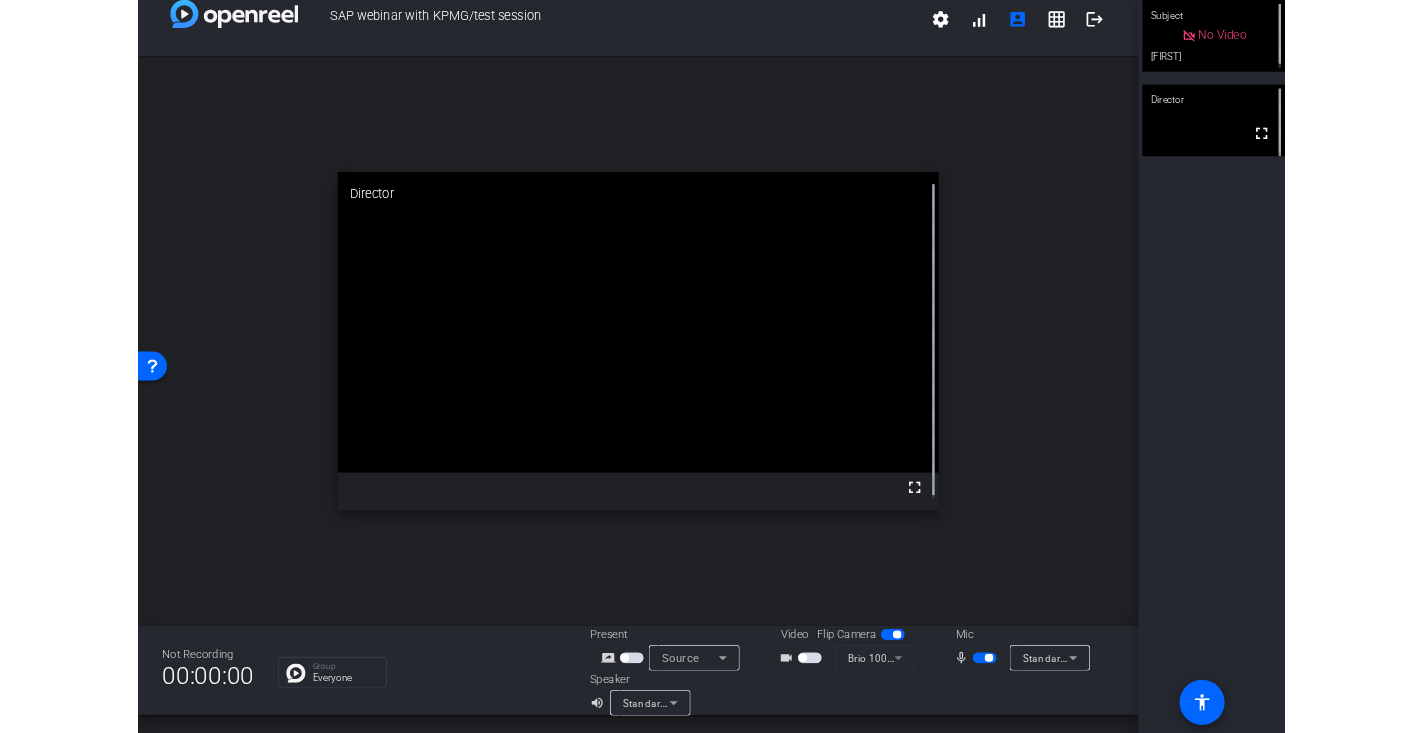 scroll, scrollTop: 23, scrollLeft: 0, axis: vertical 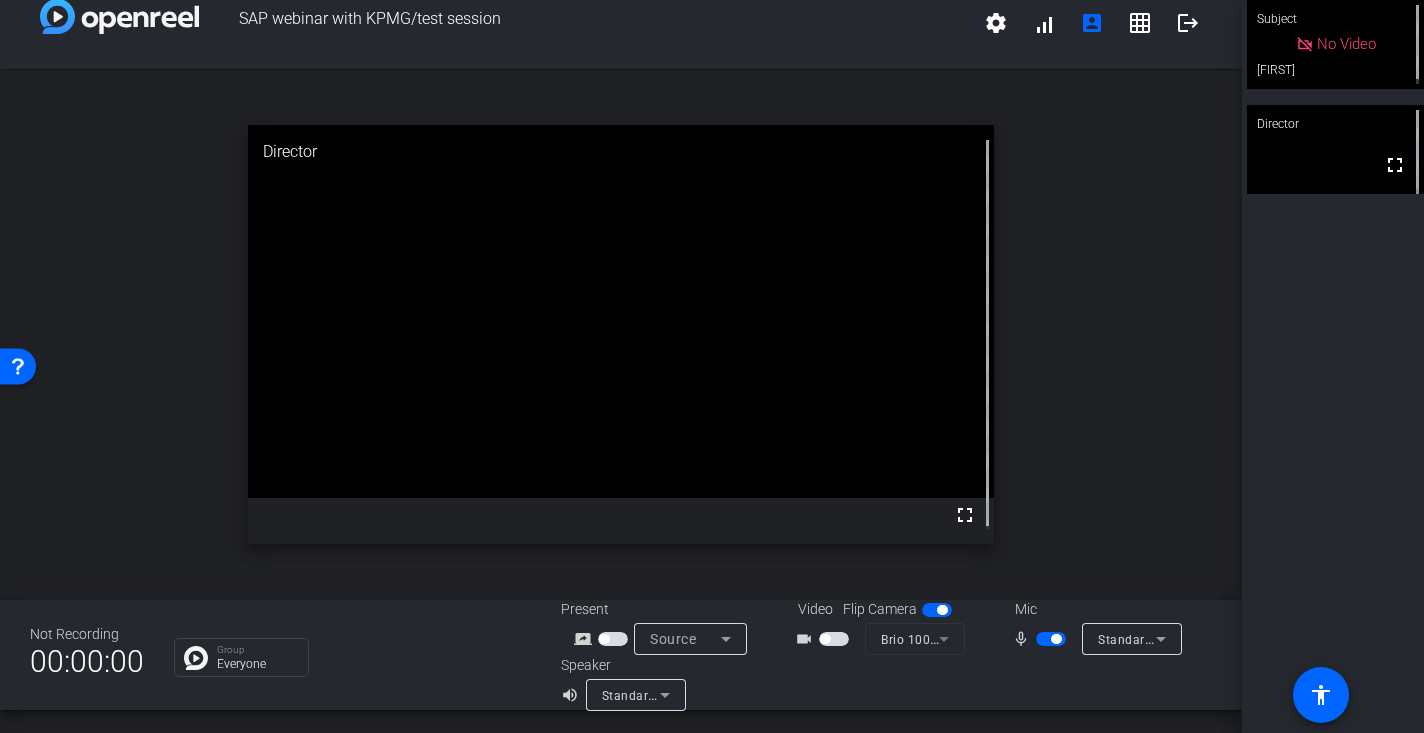 click on "open_in_new  Director  fullscreen" 